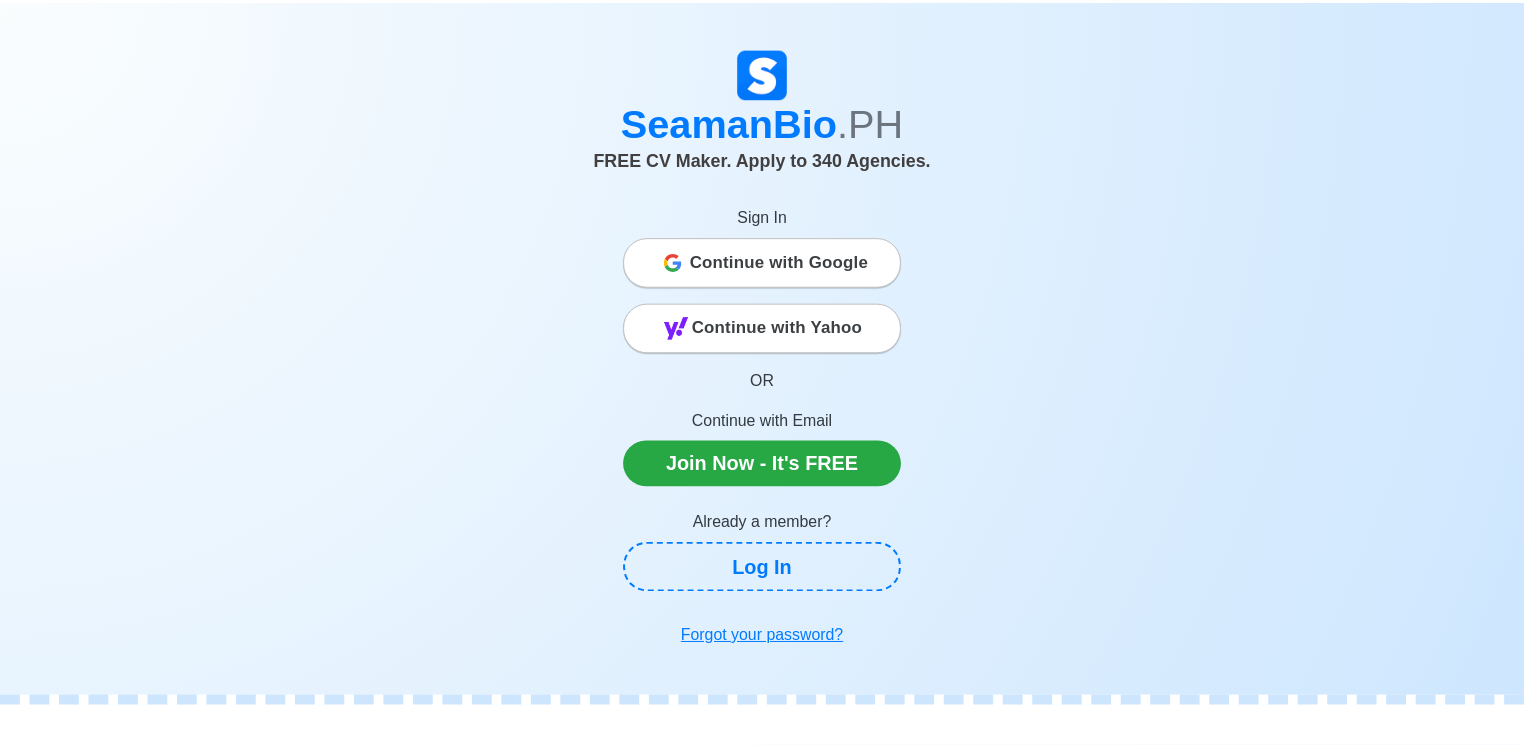 scroll, scrollTop: 0, scrollLeft: 0, axis: both 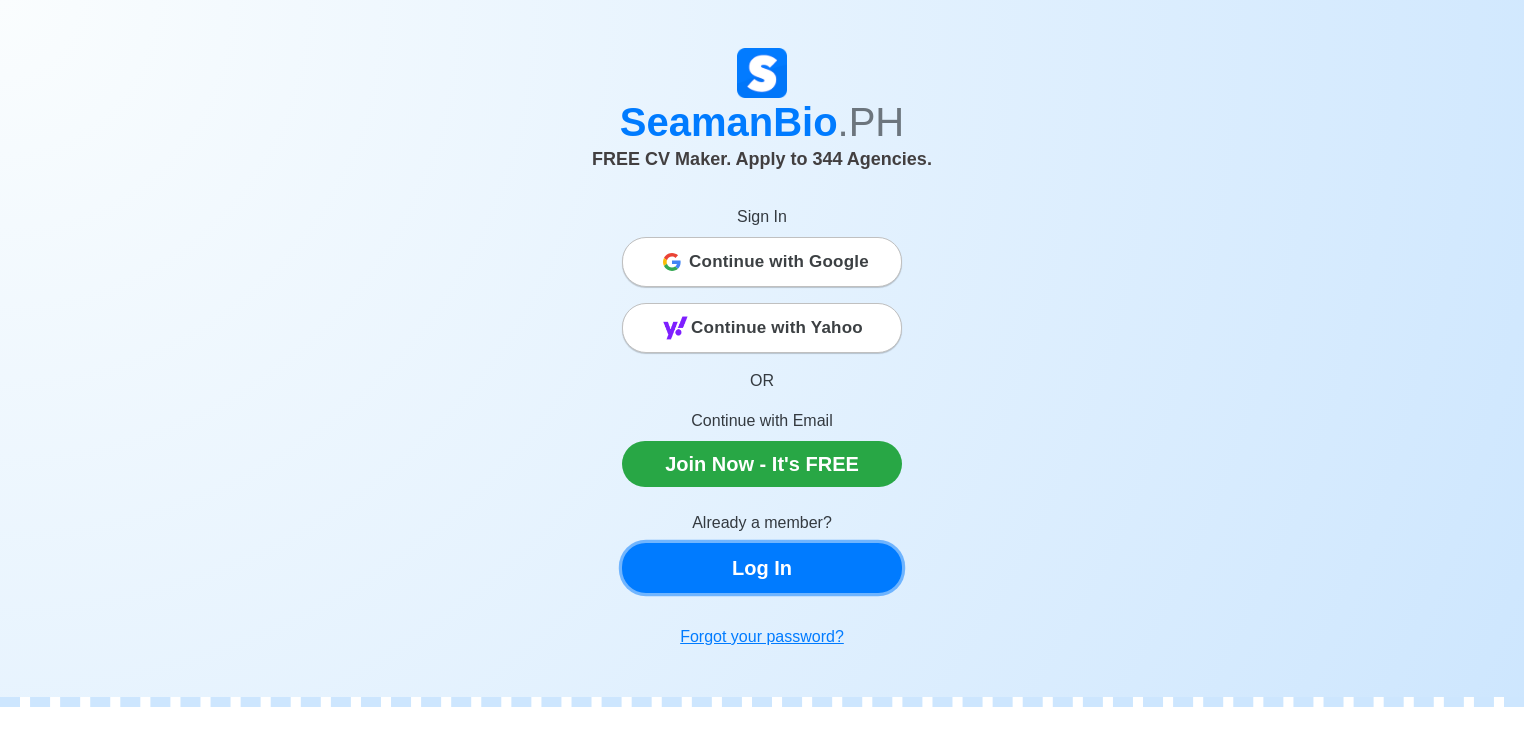 click on "Log In" at bounding box center (762, 568) 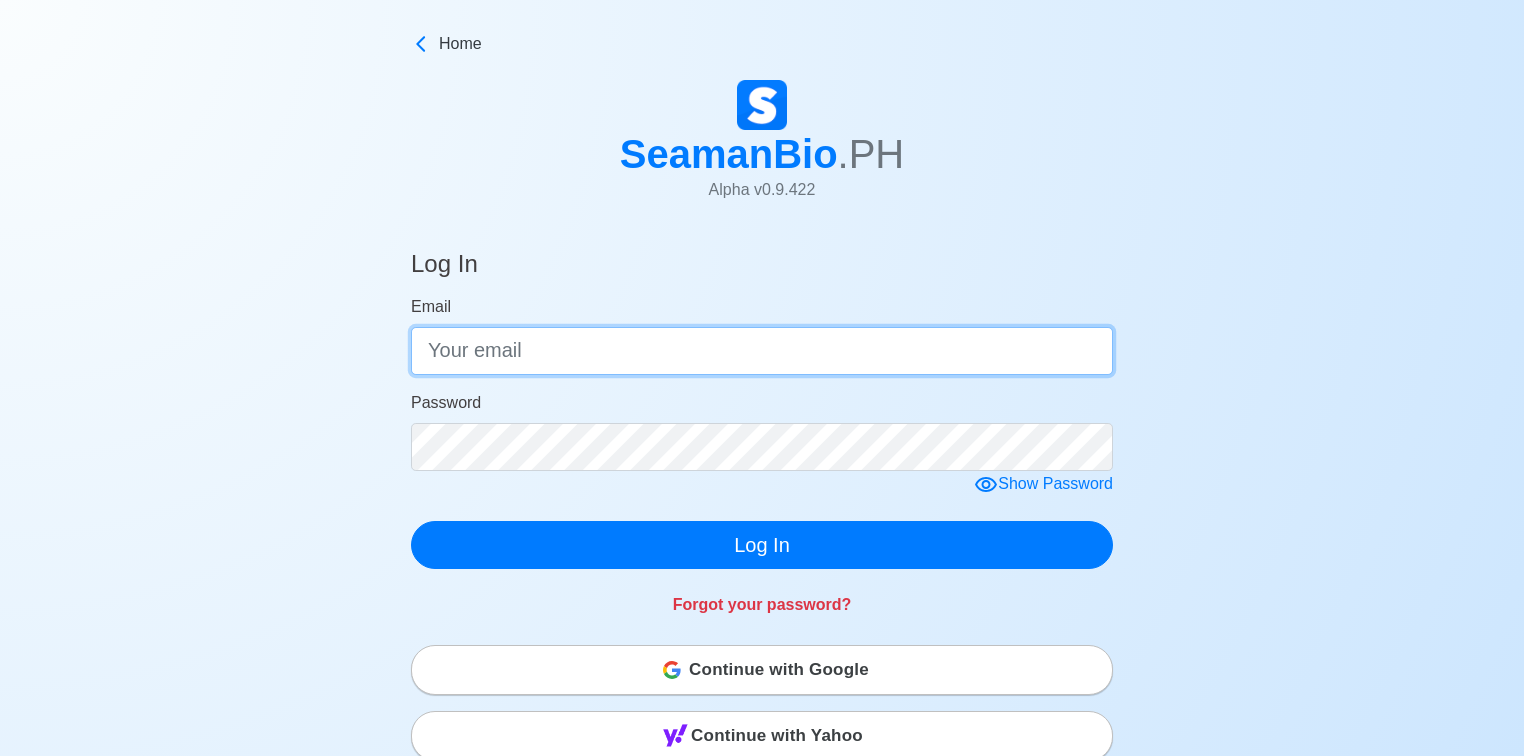 type on "mulderajrc@gmail.com" 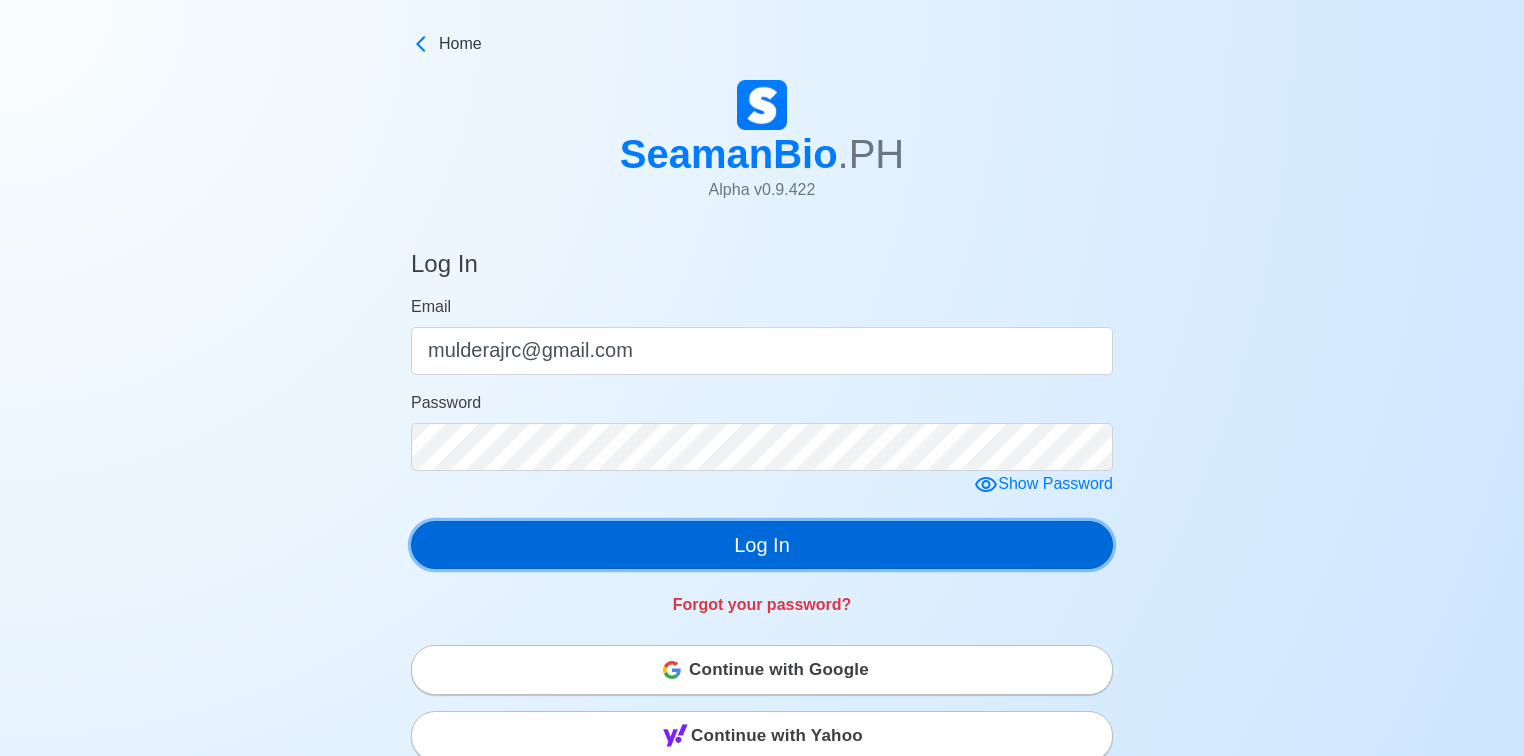 click on "Log In" at bounding box center [762, 545] 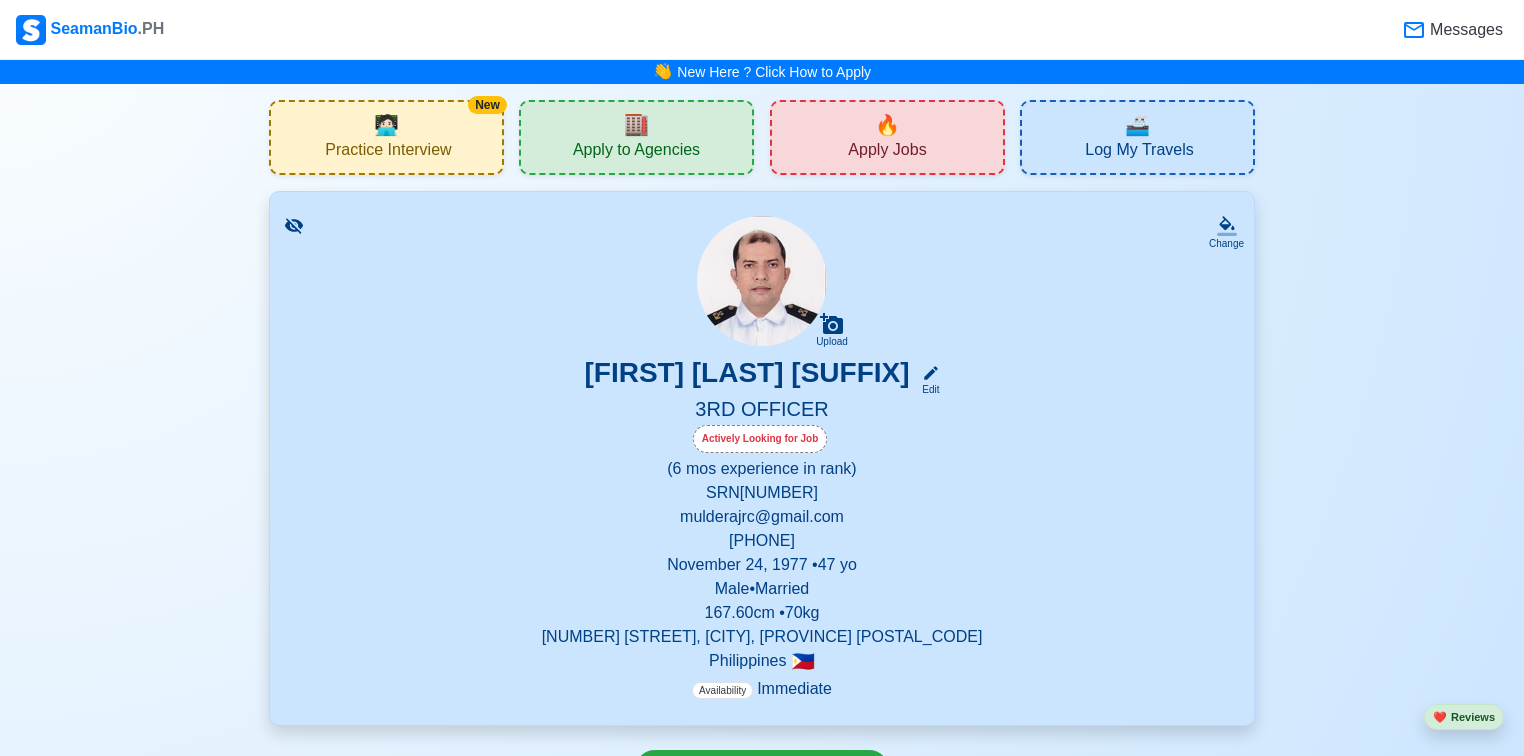 click on "Log My Travels" at bounding box center (1139, 152) 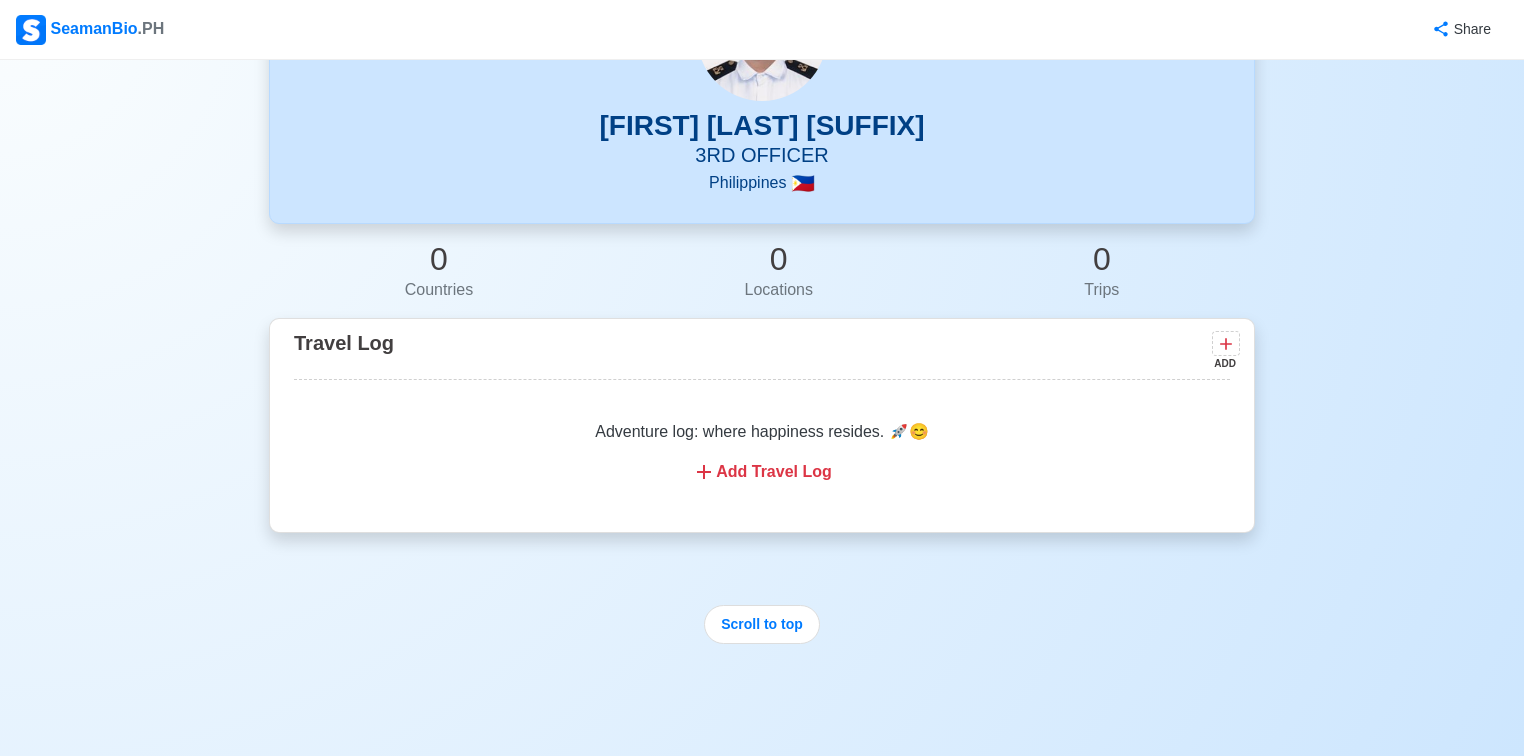 scroll, scrollTop: 240, scrollLeft: 0, axis: vertical 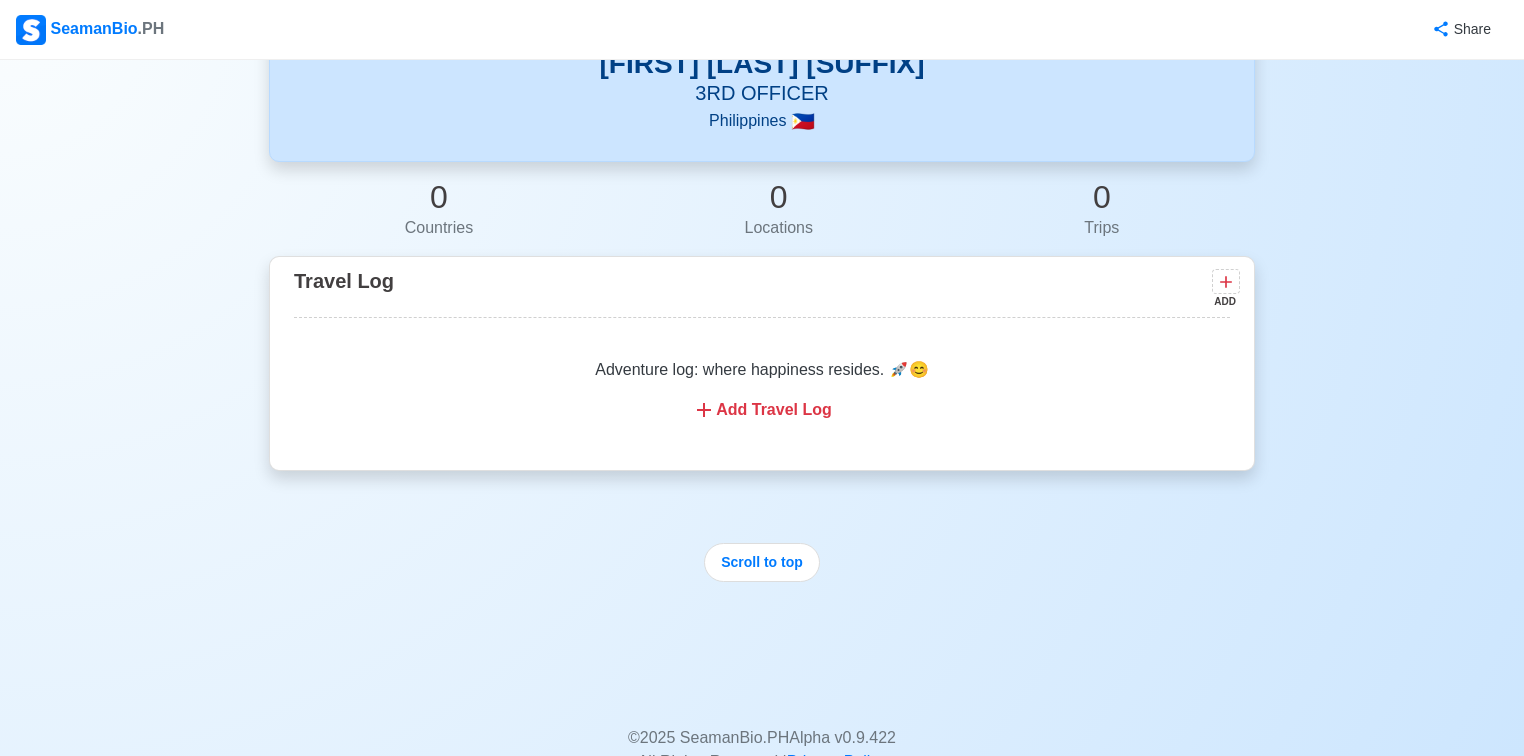 click on "Add Travel Log" at bounding box center (762, 410) 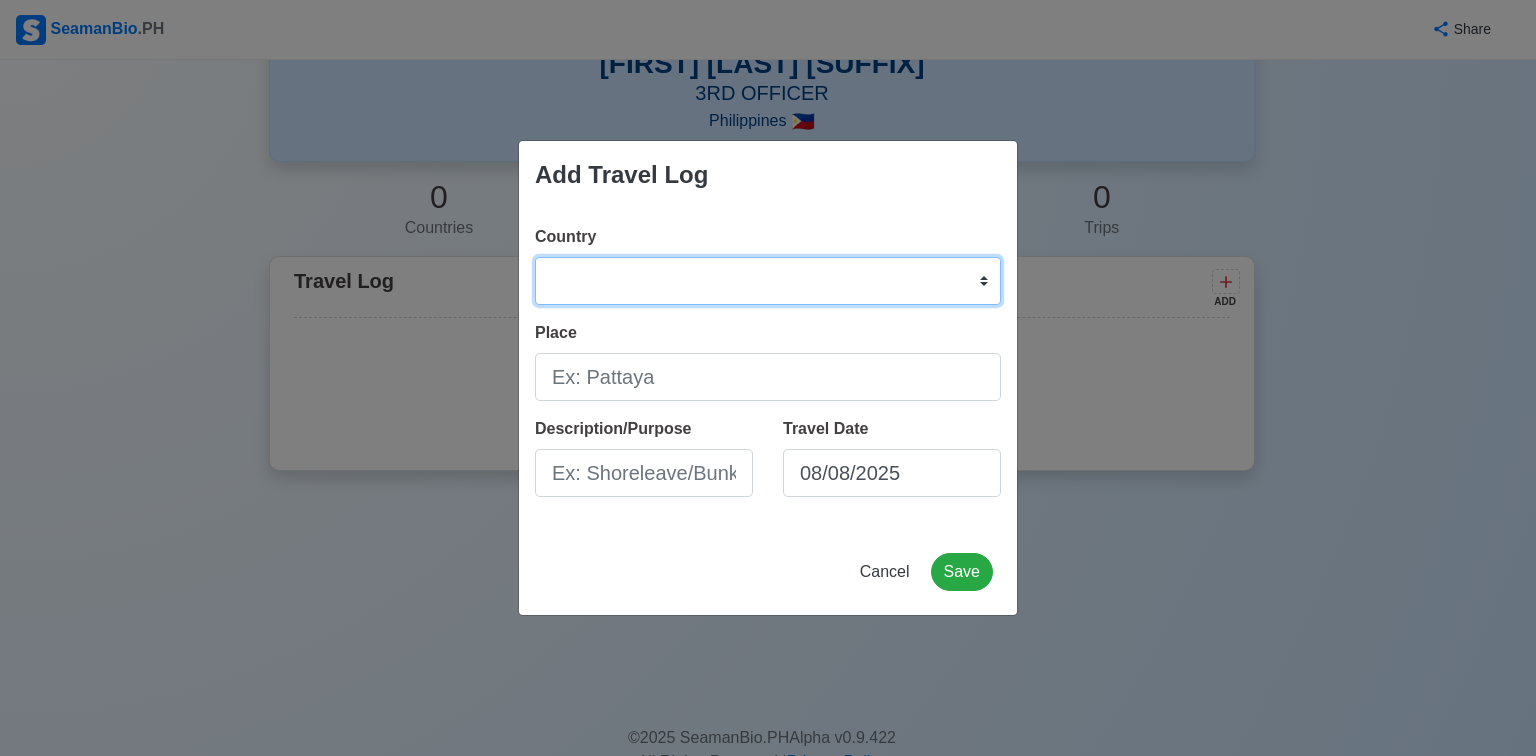 click on "Afghanistan Åland Islands Albania Algeria American Samoa Andorra Angola Anguilla Antarctica Antigua and Barbuda Argentina Armenia Aruba Australia Austria Azerbaijan Bahamas Bahrain Bangladesh Barbados Belarus Belgium Belize Benin Bermuda Bhutan Bolivia, Plurinational State of Bonaire, Sint Eustatius and Saba Bosnia and Herzegovina Botswana Bouvet Island Brazil British Indian Ocean Territory Brunei Darussalam Bulgaria Burkina Faso Burundi Cabo Verde Cambodia Cameroon Canada Cayman Islands Central African Republic Chad Chile China Christmas Island Cocos (Keeling) Islands Colombia Comoros Congo Congo, Democratic Republic of the Cook Islands Costa Rica Croatia Cuba Curaçao Cyprus Czechia Côte d'Ivoire Denmark Djibouti Dominica Dominican Republic Ecuador Egypt El Salvador Equatorial Guinea Eritrea Estonia Eswatini Ethiopia Falkland Islands (Malvinas) Faroe Islands Fiji Finland France French Guiana French Polynesia French Southern Territories Gabon Gambia Georgia Germany Ghana Gibraltar Greece Greenland Grenada" at bounding box center [768, 281] 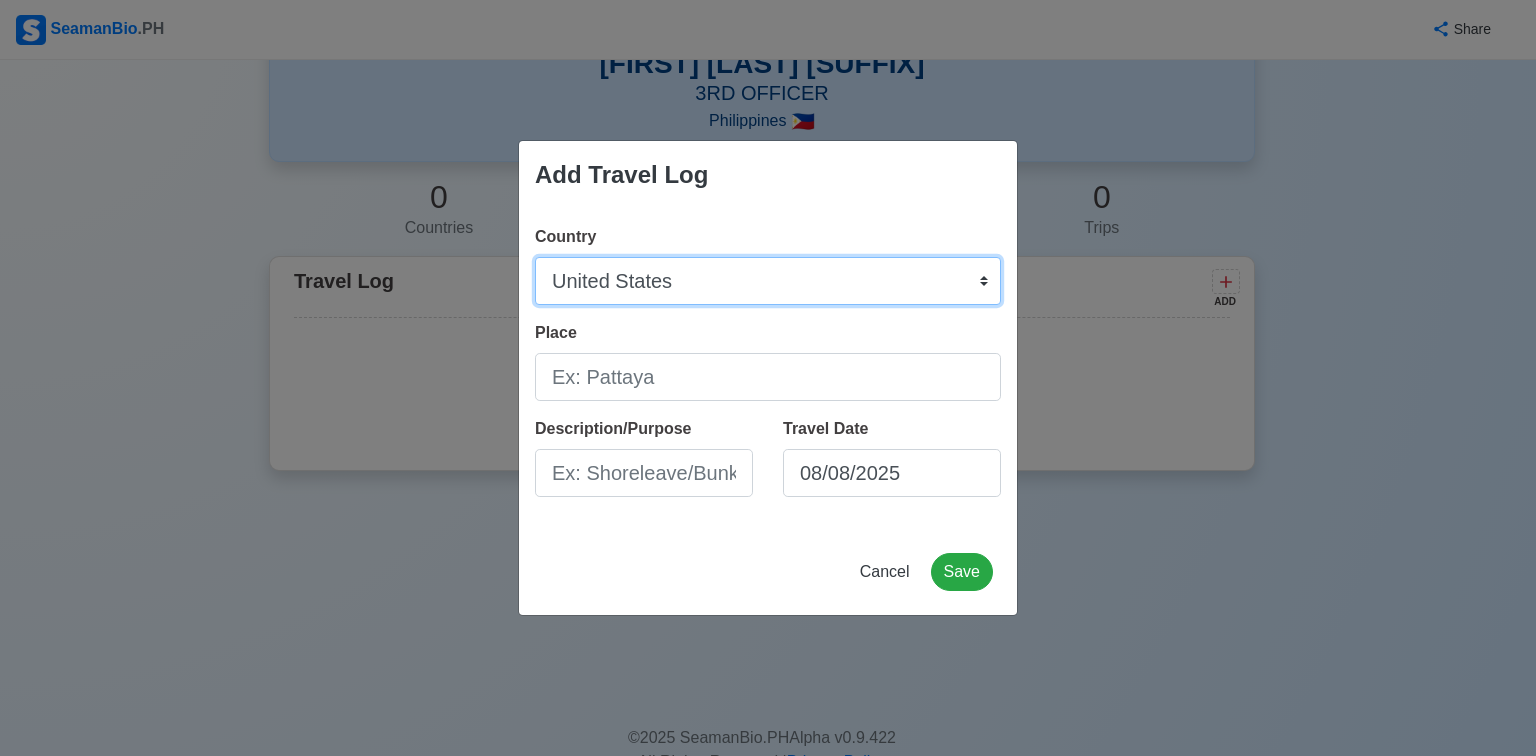 click on "Afghanistan Åland Islands Albania Algeria American Samoa Andorra Angola Anguilla Antarctica Antigua and Barbuda Argentina Armenia Aruba Australia Austria Azerbaijan Bahamas Bahrain Bangladesh Barbados Belarus Belgium Belize Benin Bermuda Bhutan Bolivia, Plurinational State of Bonaire, Sint Eustatius and Saba Bosnia and Herzegovina Botswana Bouvet Island Brazil British Indian Ocean Territory Brunei Darussalam Bulgaria Burkina Faso Burundi Cabo Verde Cambodia Cameroon Canada Cayman Islands Central African Republic Chad Chile China Christmas Island Cocos (Keeling) Islands Colombia Comoros Congo Congo, Democratic Republic of the Cook Islands Costa Rica Croatia Cuba Curaçao Cyprus Czechia Côte d'Ivoire Denmark Djibouti Dominica Dominican Republic Ecuador Egypt El Salvador Equatorial Guinea Eritrea Estonia Eswatini Ethiopia Falkland Islands (Malvinas) Faroe Islands Fiji Finland France French Guiana French Polynesia French Southern Territories Gabon Gambia Georgia Germany Ghana Gibraltar Greece Greenland Grenada" at bounding box center (768, 281) 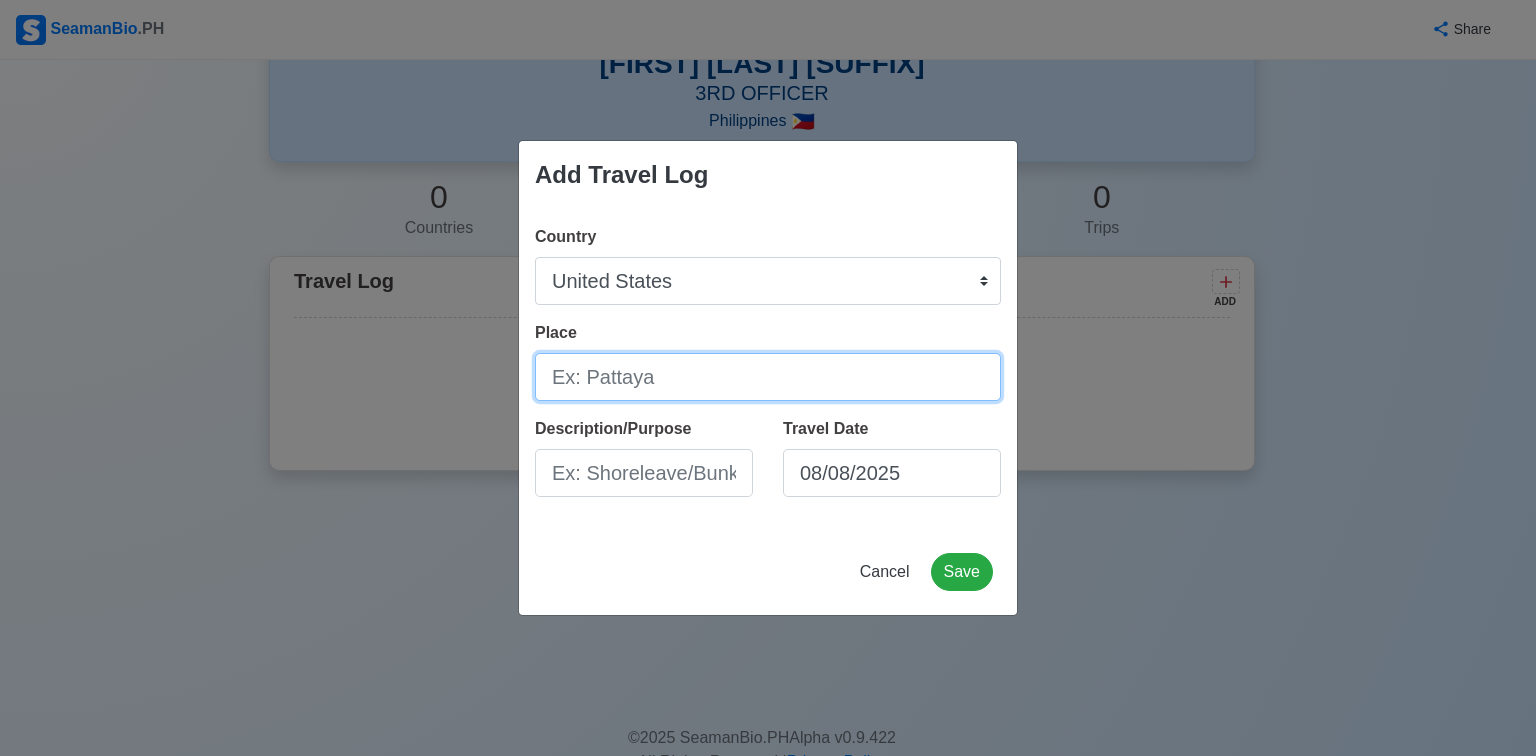 click on "Place" at bounding box center [768, 377] 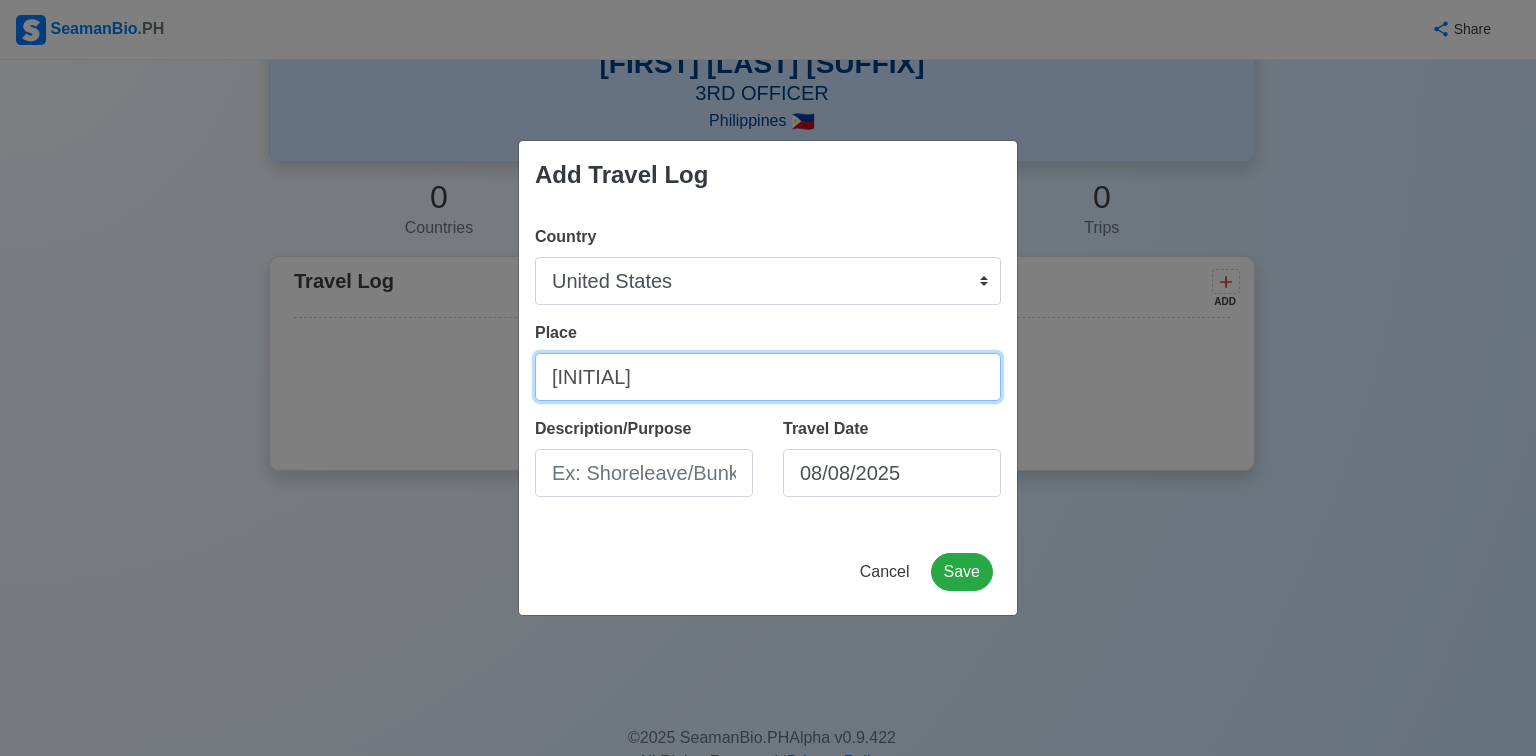 type on "n" 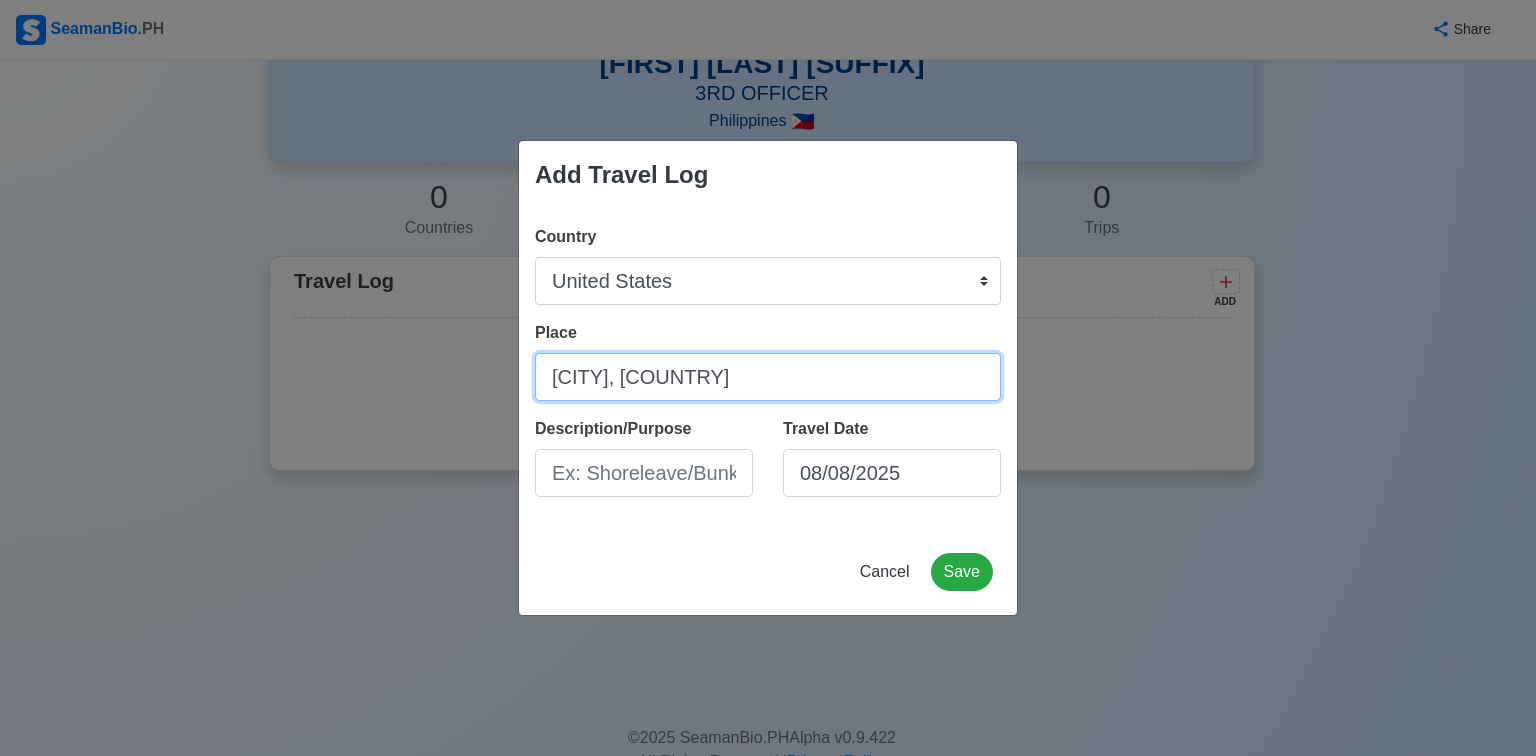 type on "[CITY], [COUNTRY]" 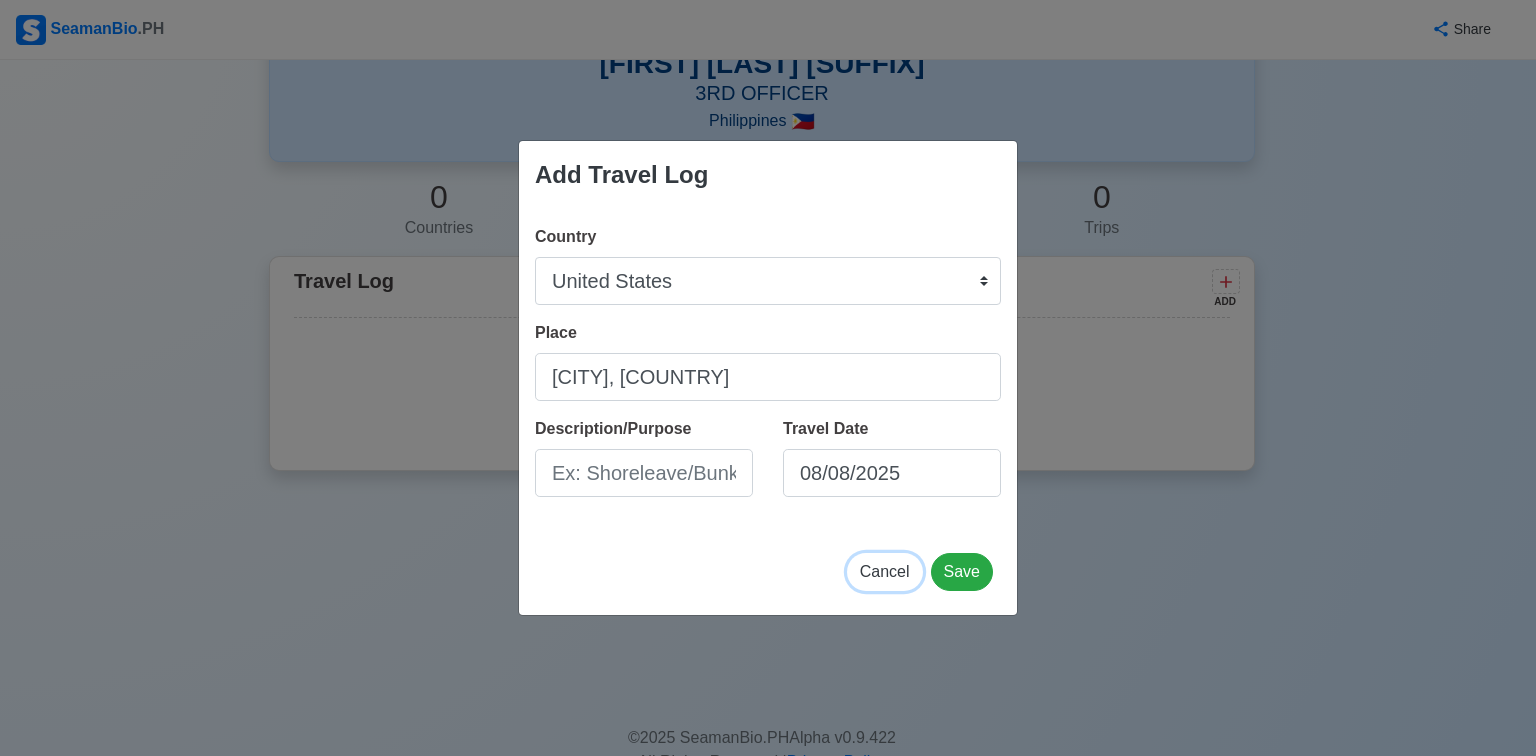 click on "Cancel" at bounding box center (885, 571) 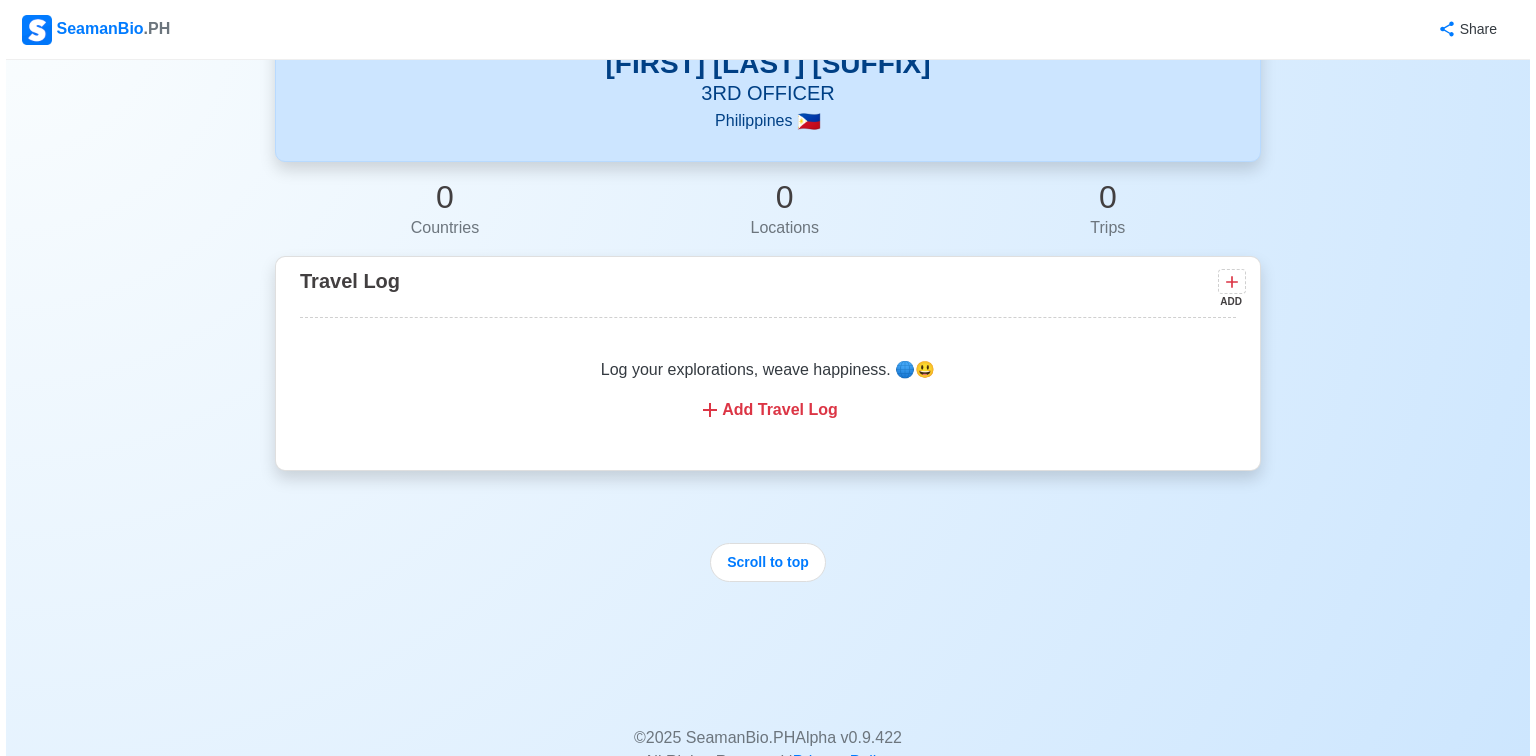 scroll, scrollTop: 0, scrollLeft: 0, axis: both 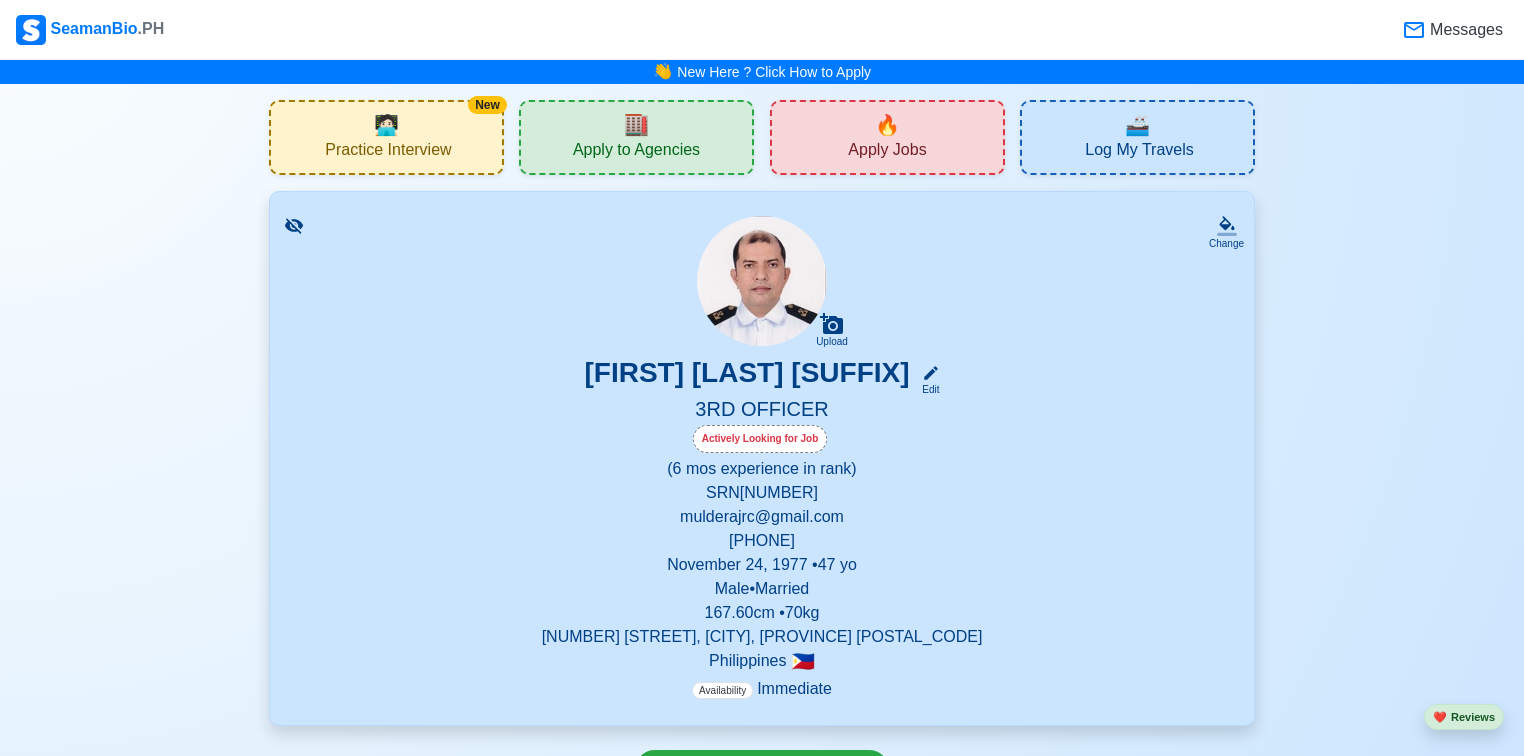 click on "Practice Interview" at bounding box center (388, 152) 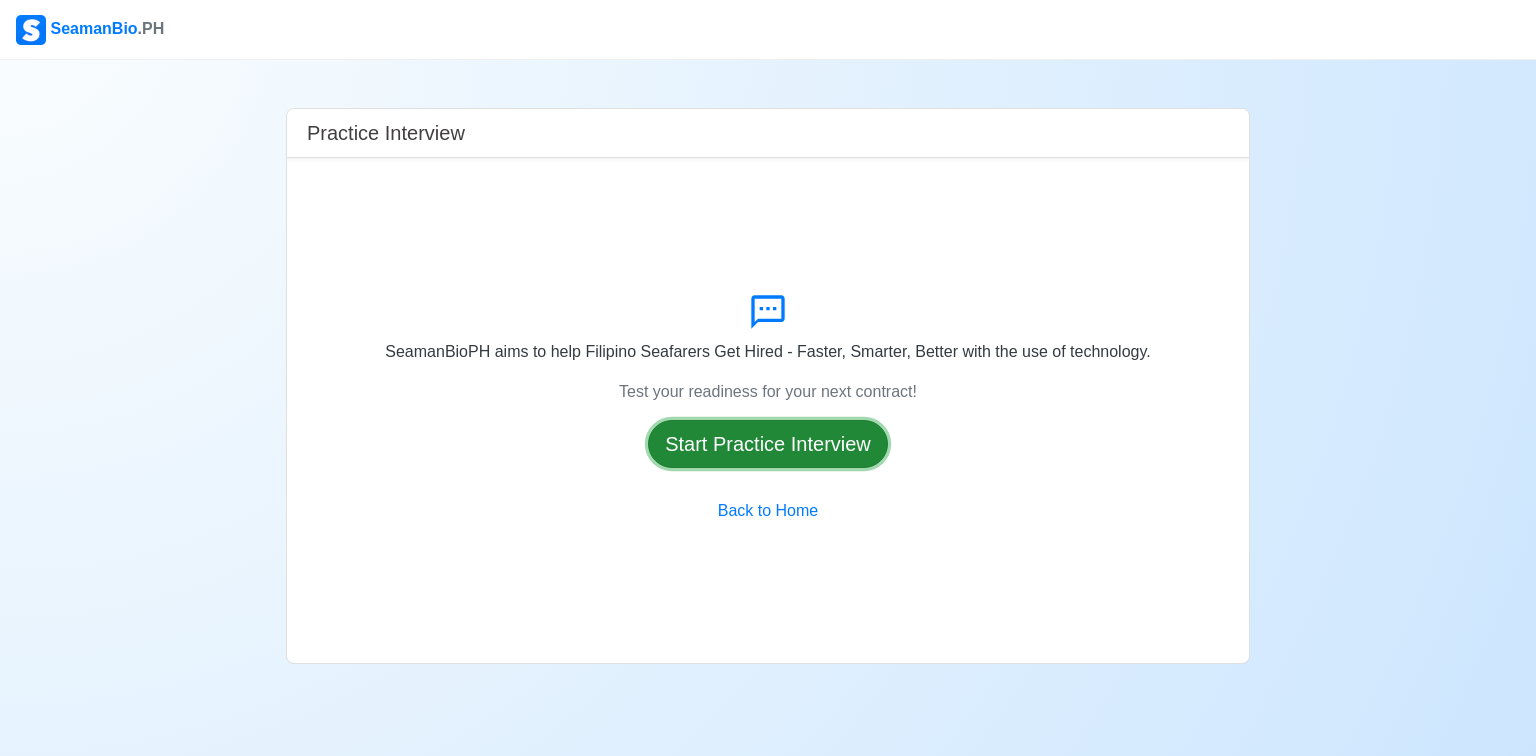 click on "Start Practice Interview" at bounding box center (768, 444) 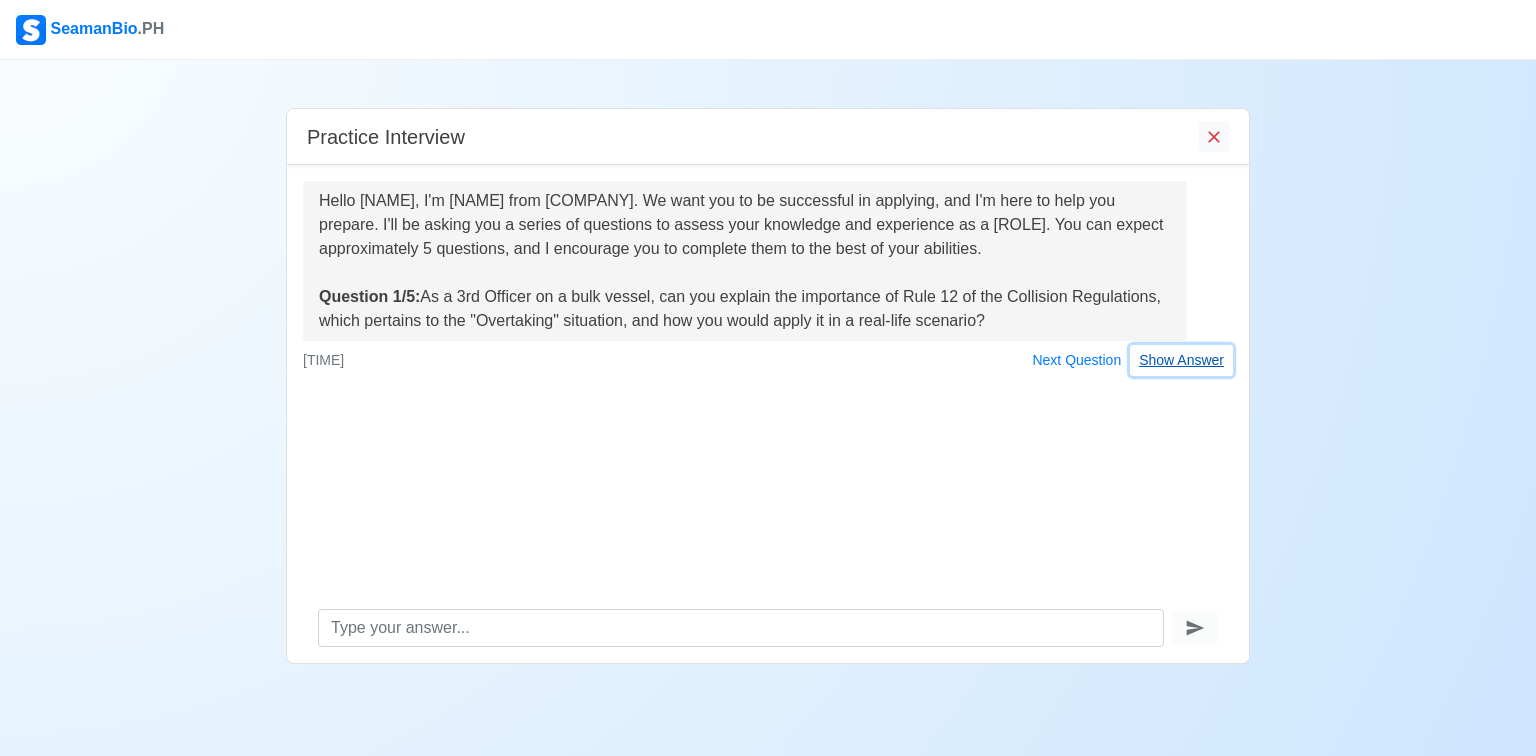 click on "Show Answer" at bounding box center [1181, 360] 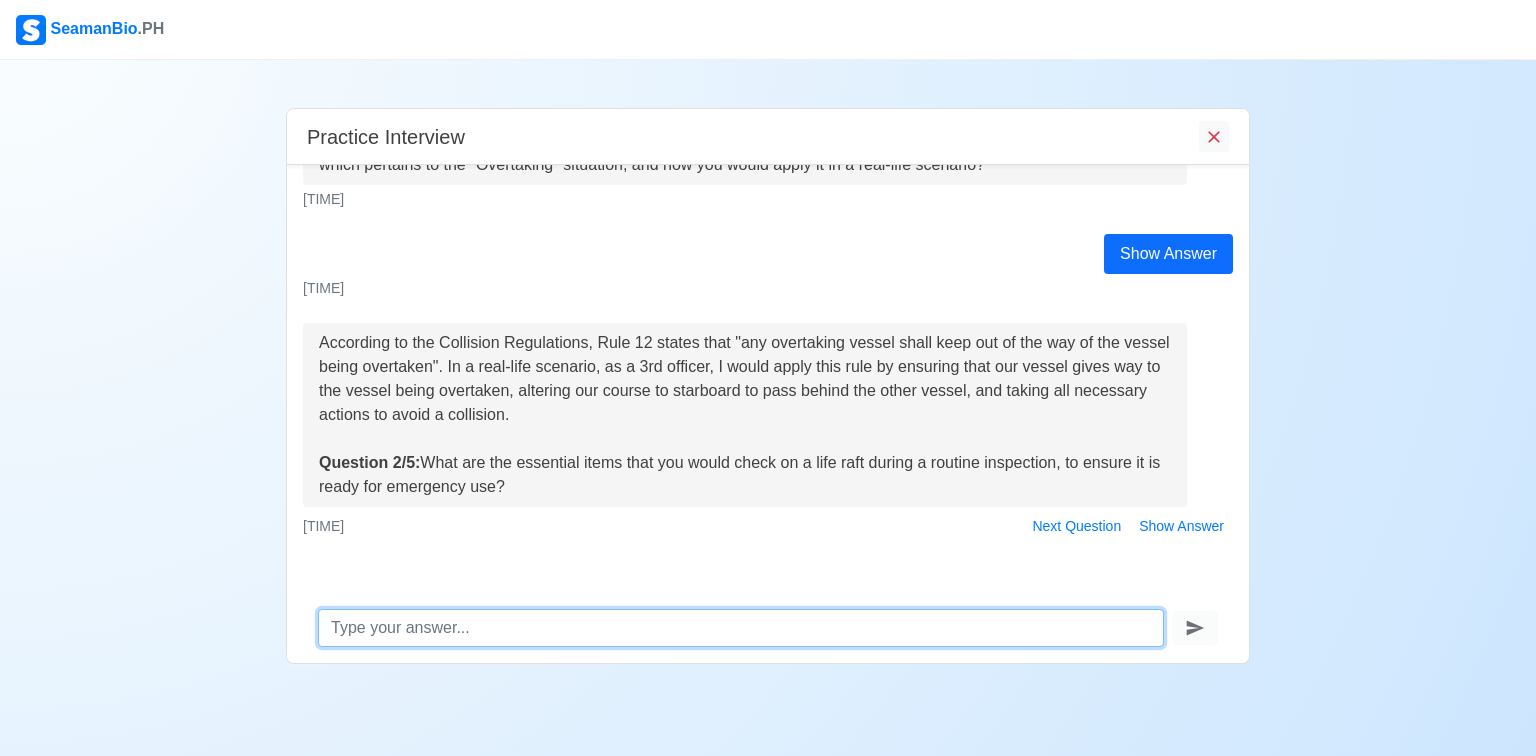 scroll, scrollTop: 169, scrollLeft: 0, axis: vertical 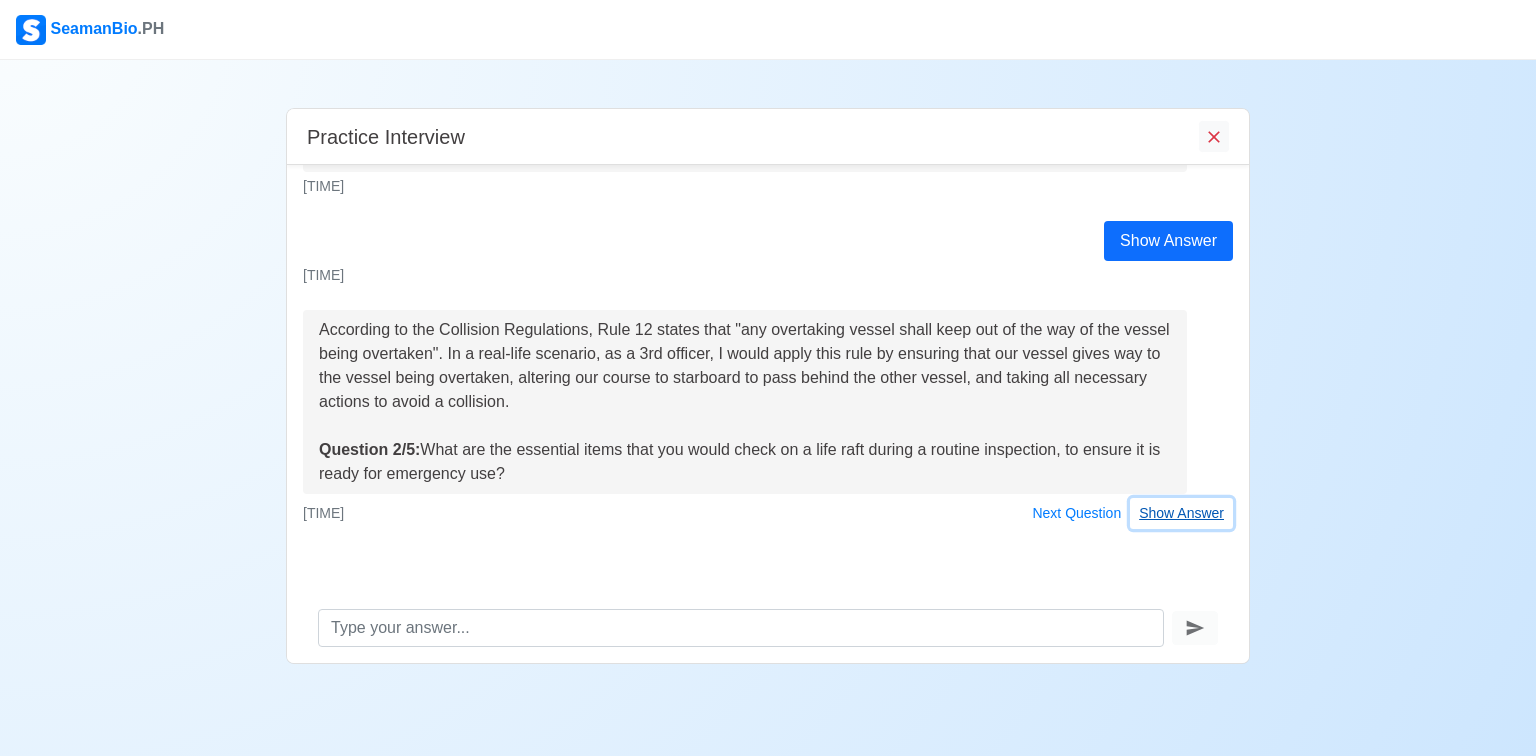 click on "Show Answer" at bounding box center (1181, 513) 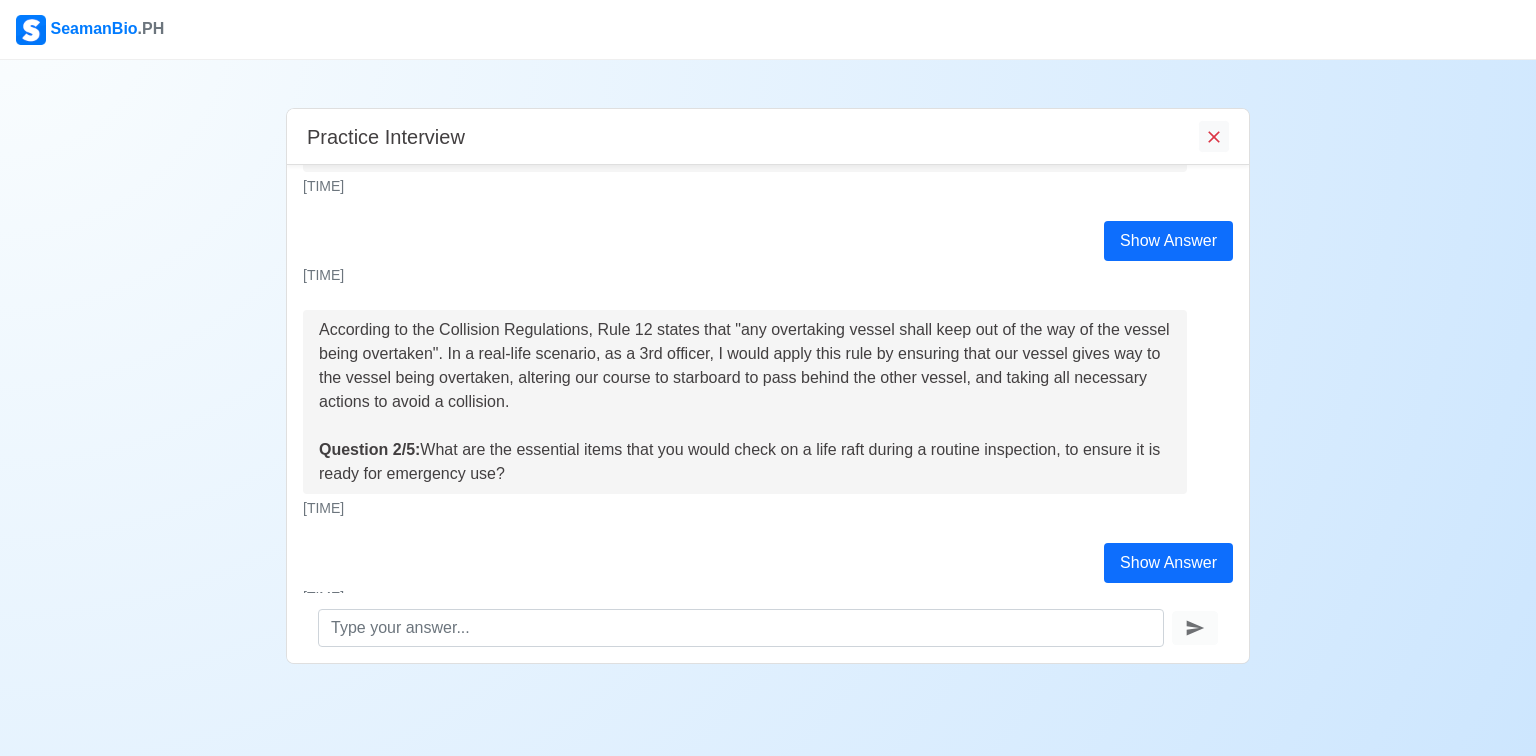 scroll, scrollTop: 306, scrollLeft: 0, axis: vertical 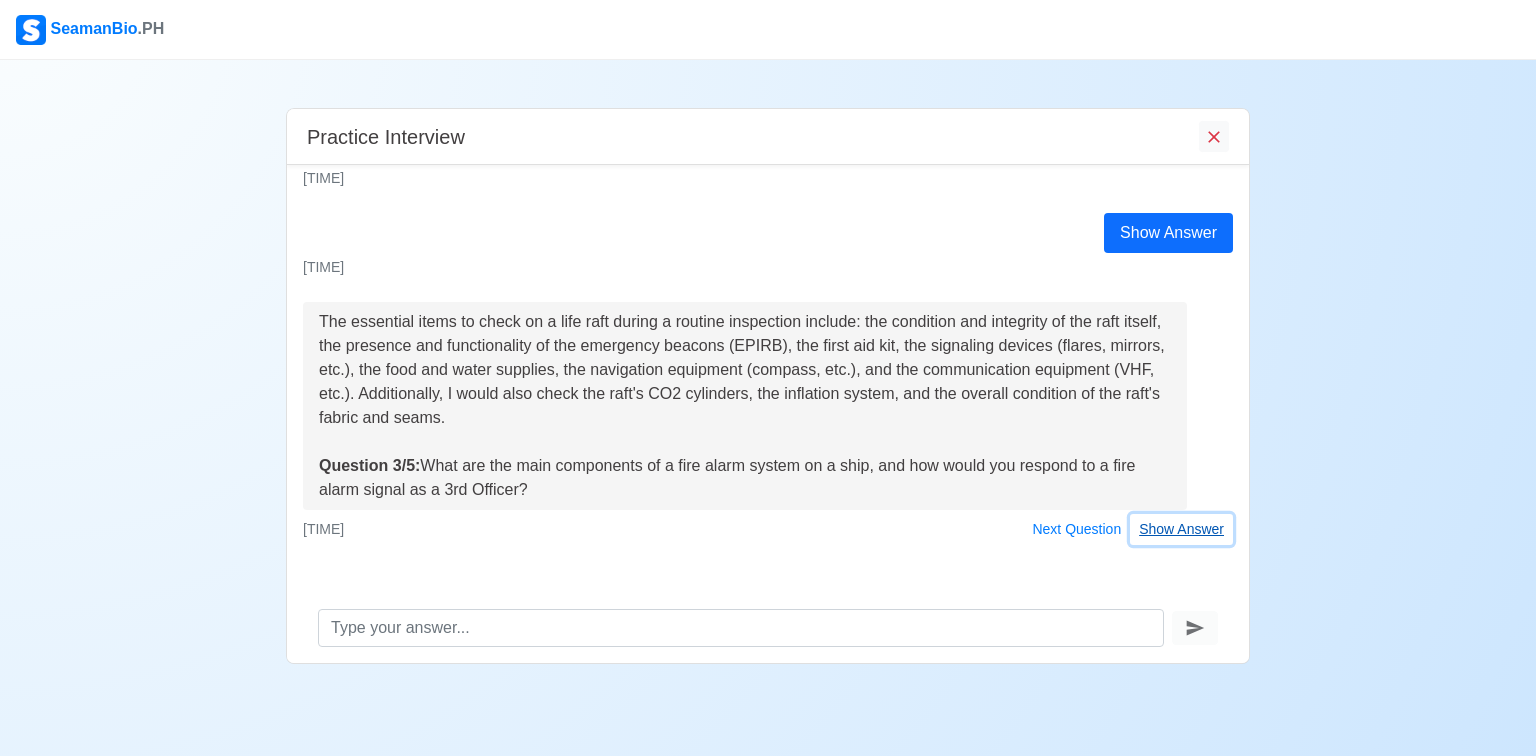 click on "Show Answer" at bounding box center [1181, 529] 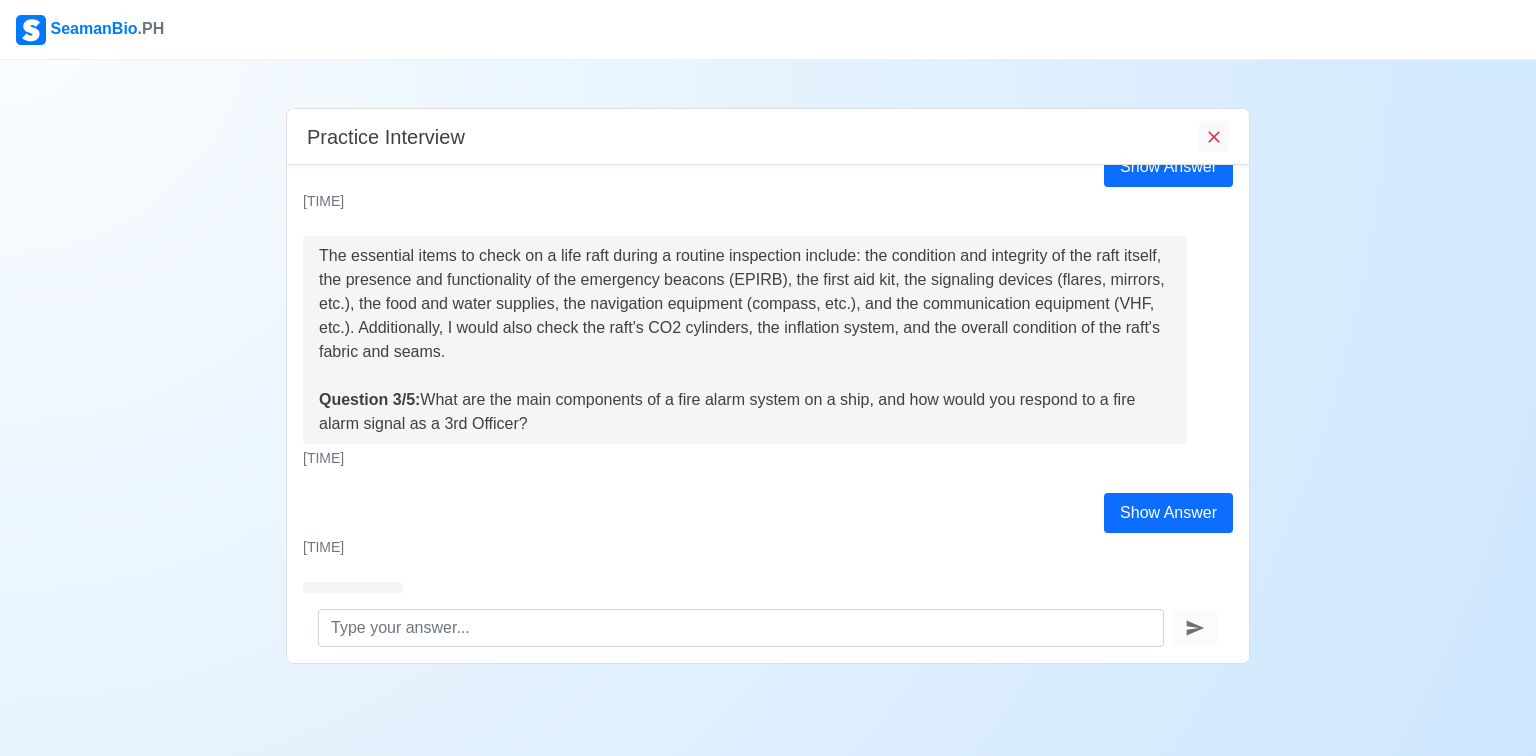scroll, scrollTop: 652, scrollLeft: 0, axis: vertical 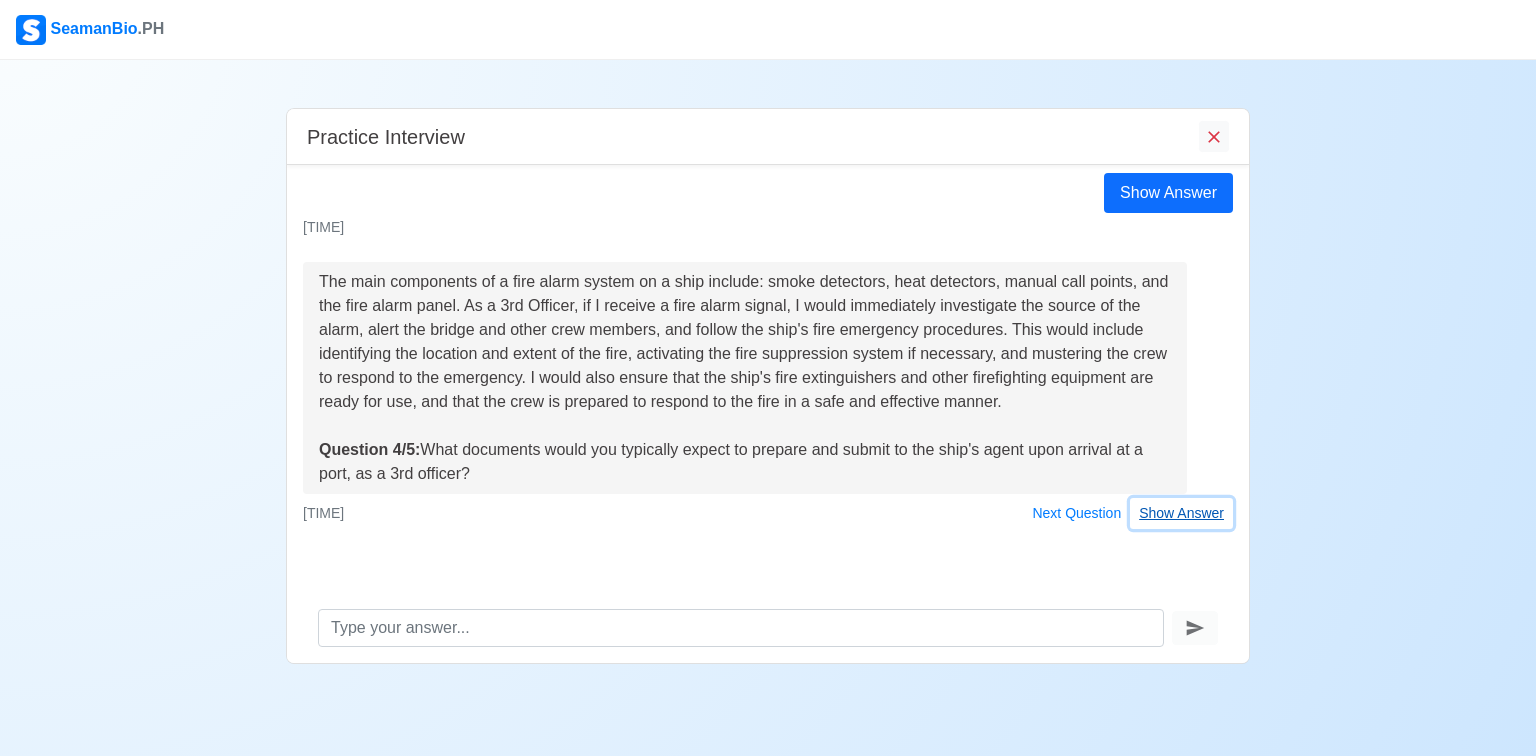 click on "Show Answer" at bounding box center [1181, 513] 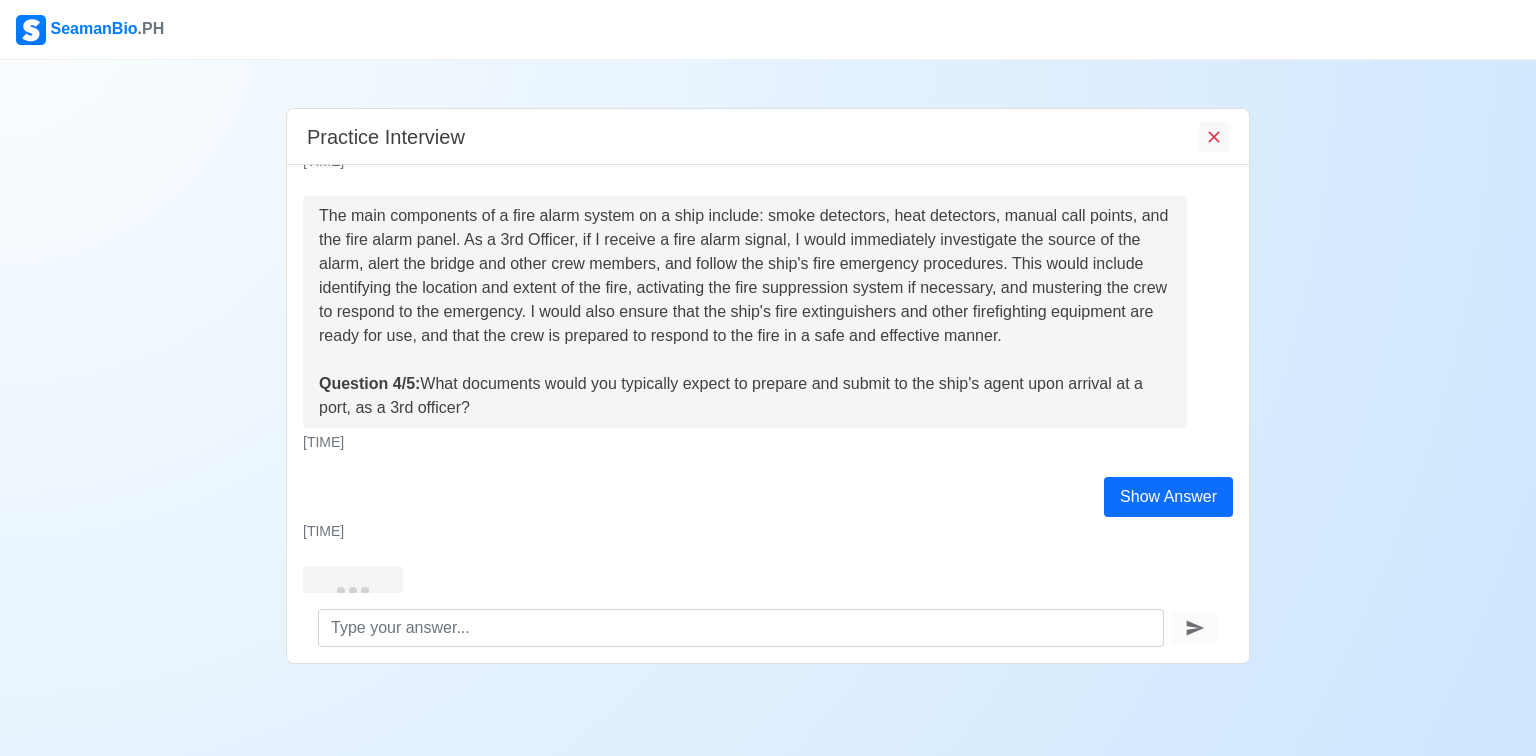 scroll, scrollTop: 1022, scrollLeft: 0, axis: vertical 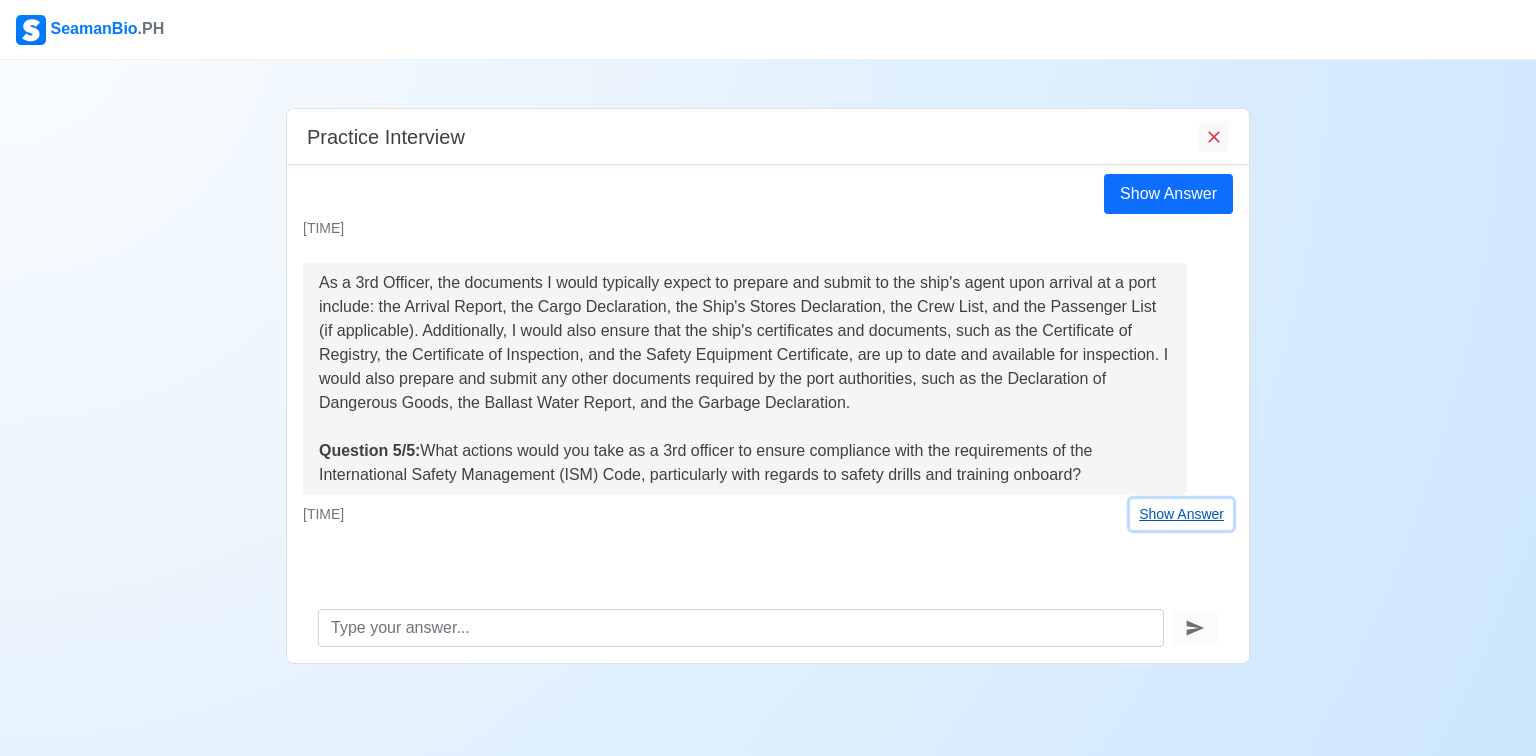 click on "Show Answer" at bounding box center [1181, 514] 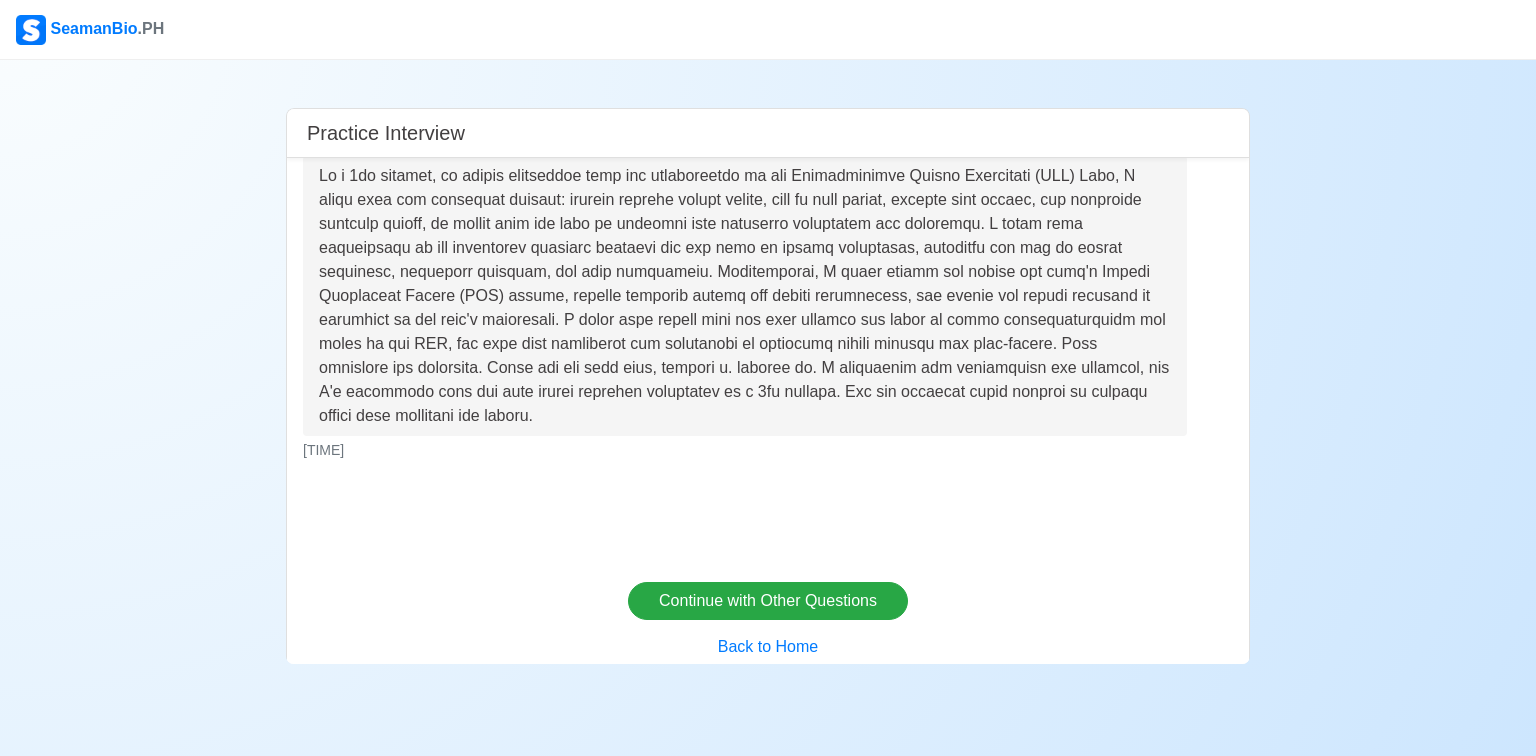 scroll, scrollTop: 1644, scrollLeft: 0, axis: vertical 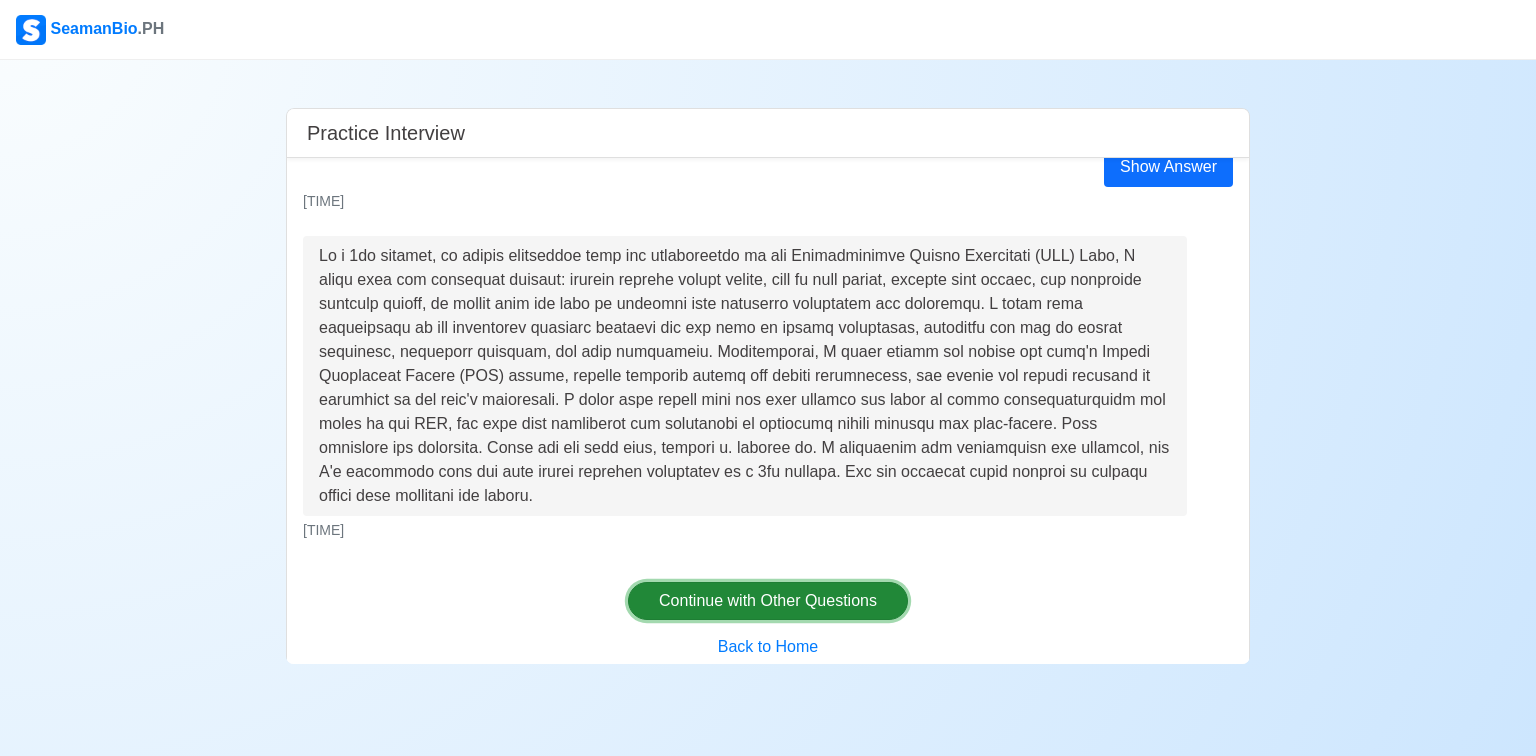 click on "Continue with Other Questions" at bounding box center (768, 601) 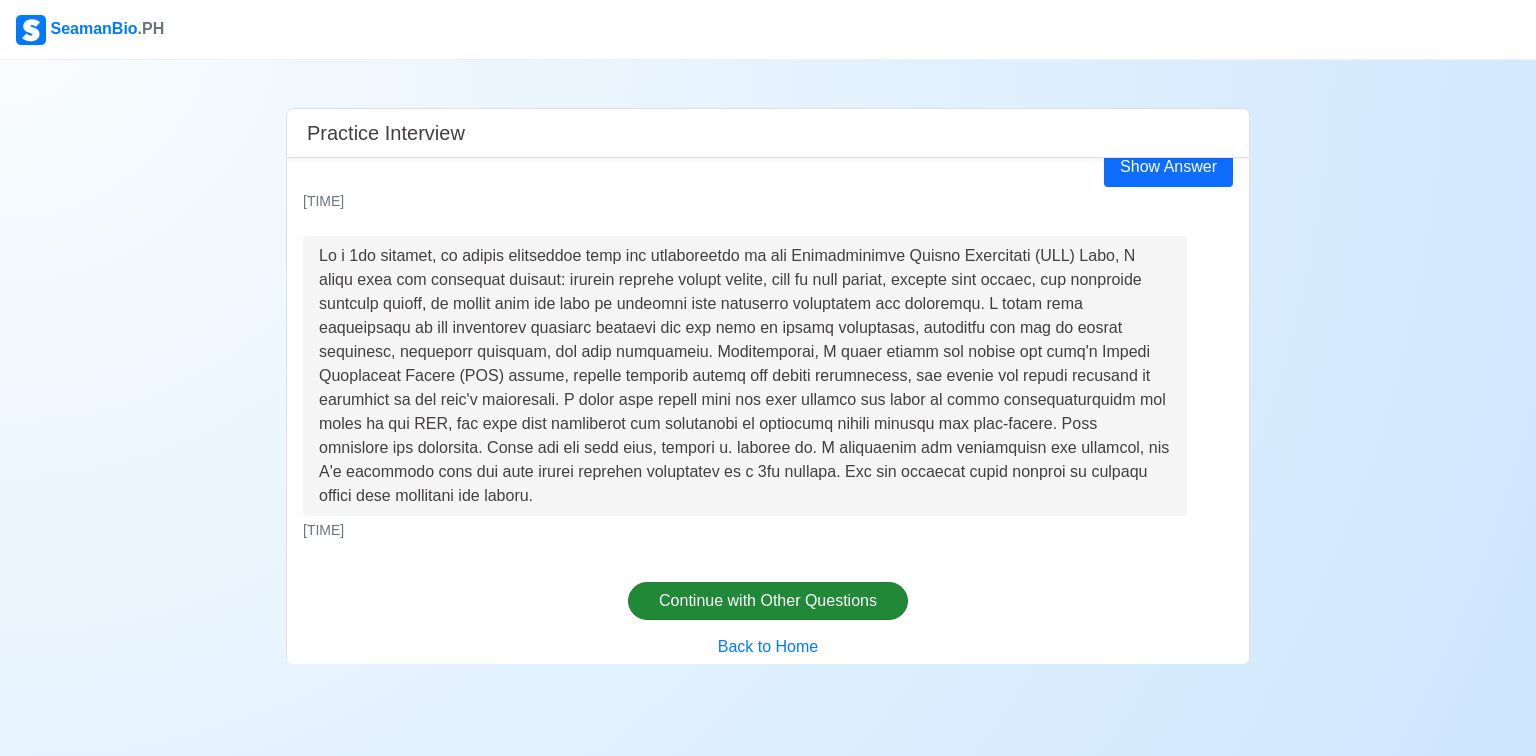 scroll, scrollTop: 0, scrollLeft: 0, axis: both 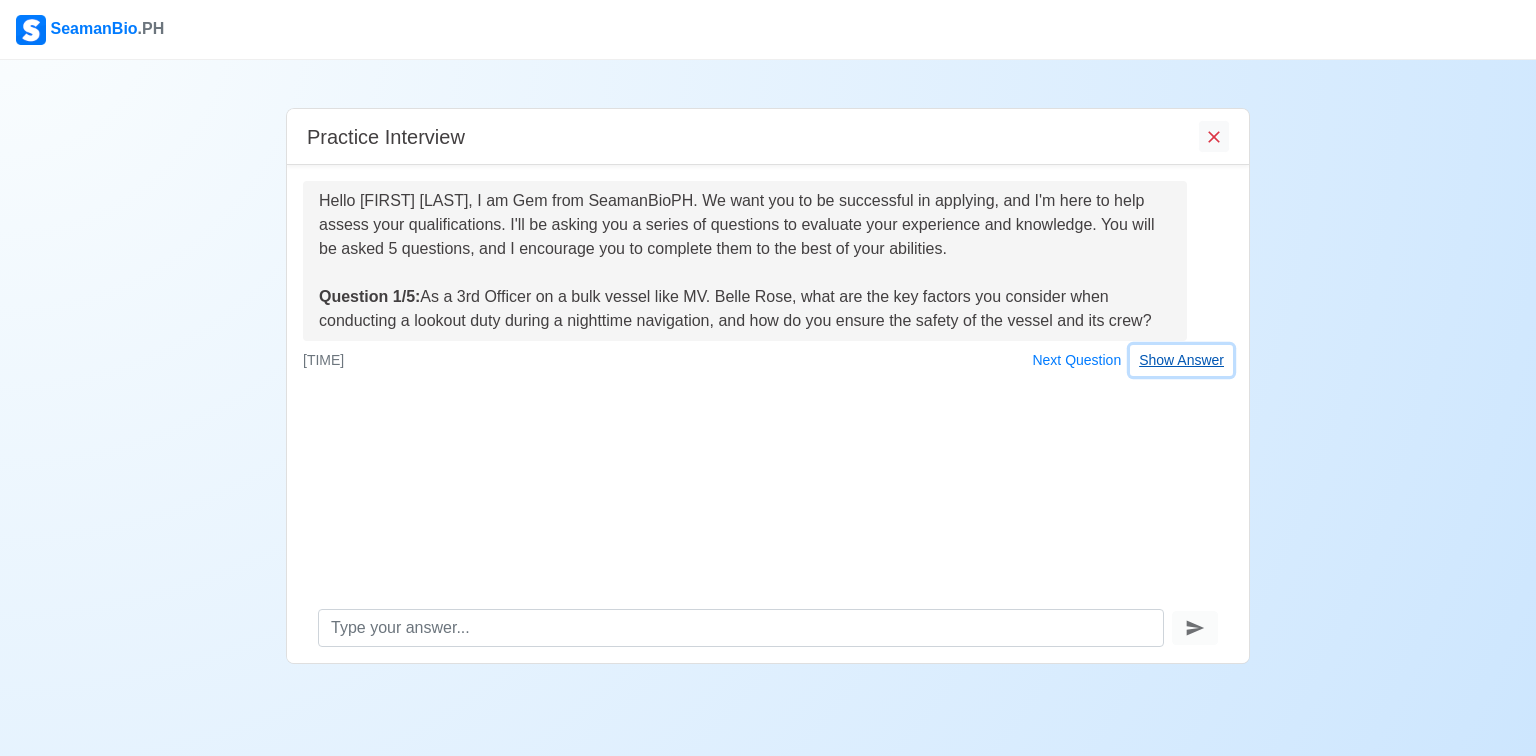 click on "Show Answer" at bounding box center (1181, 360) 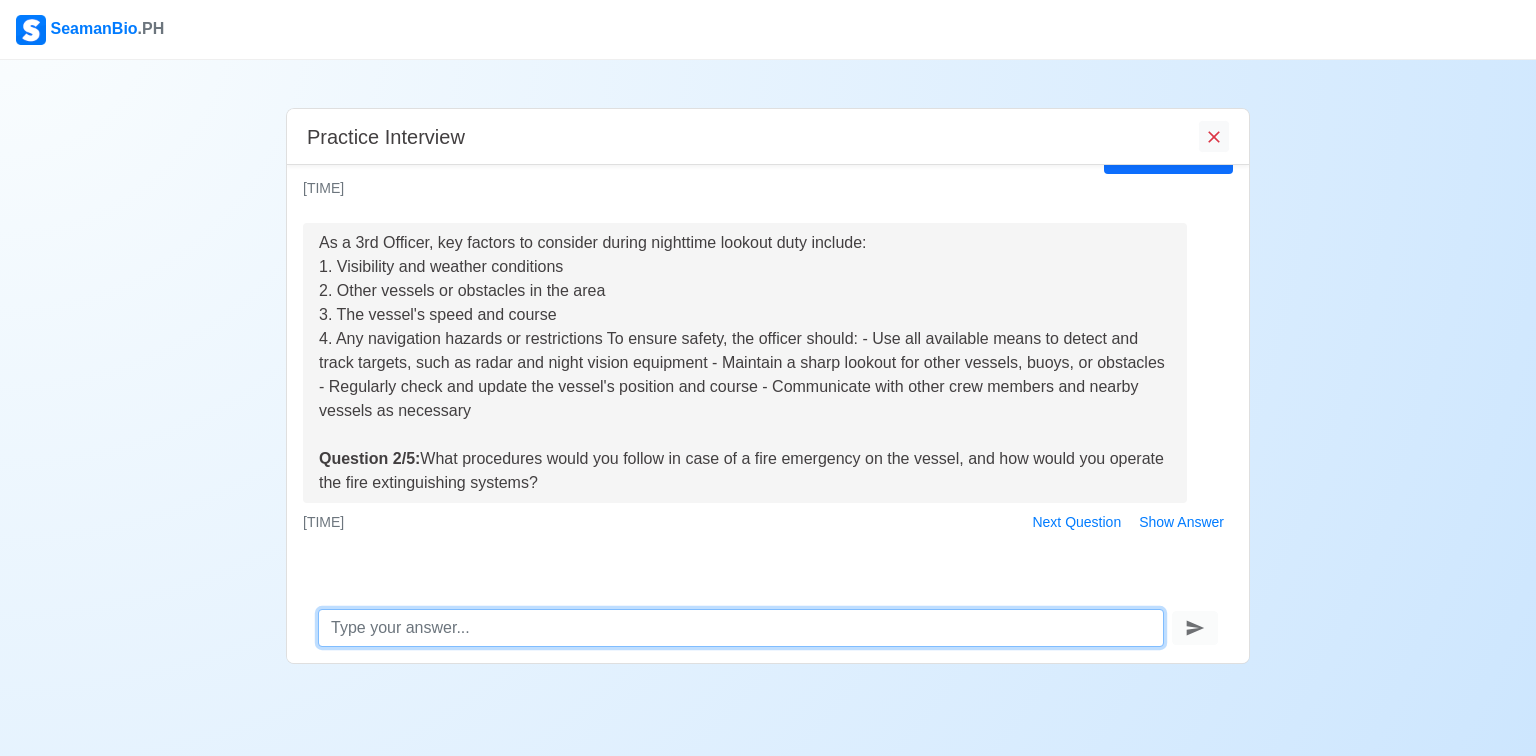 scroll, scrollTop: 264, scrollLeft: 0, axis: vertical 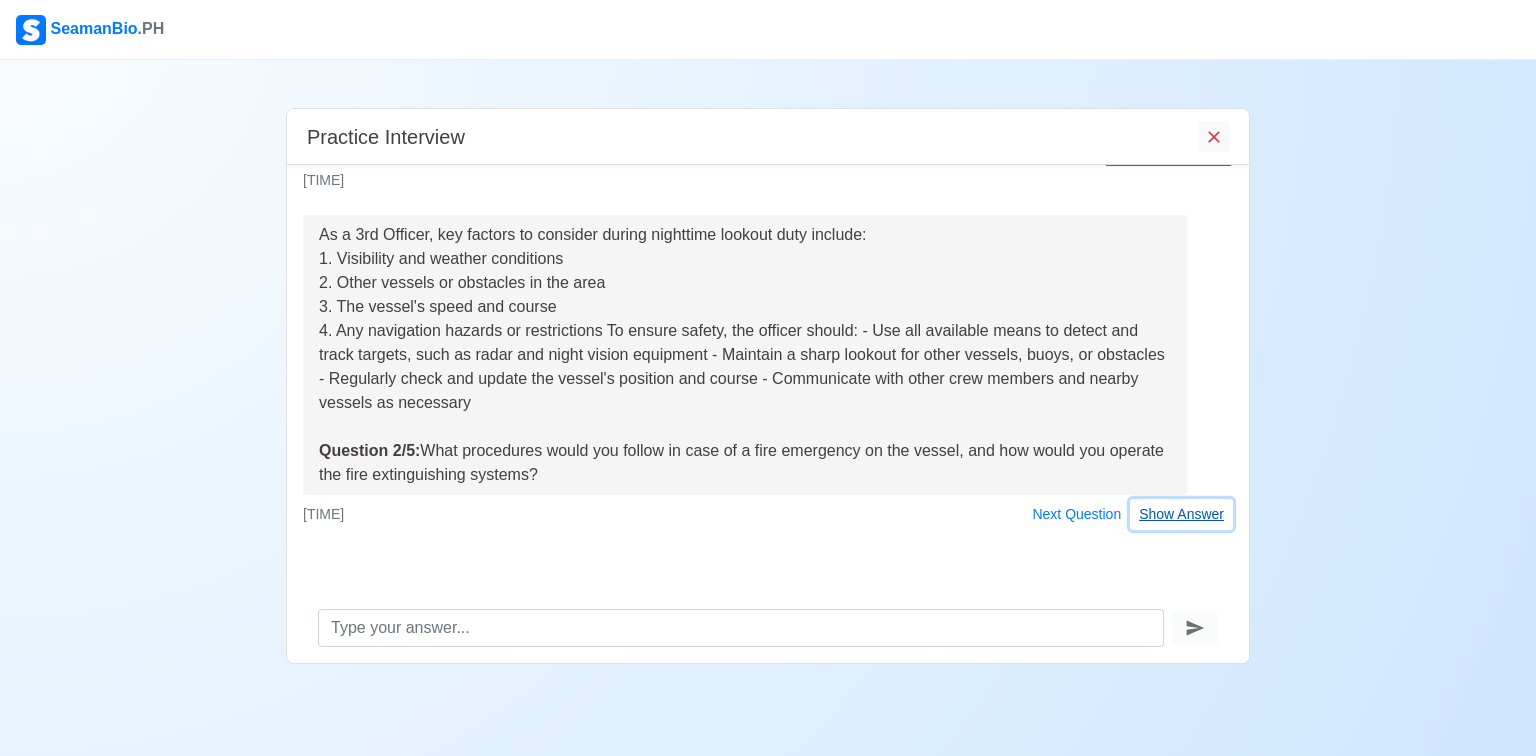 click on "Show Answer" at bounding box center [1181, 514] 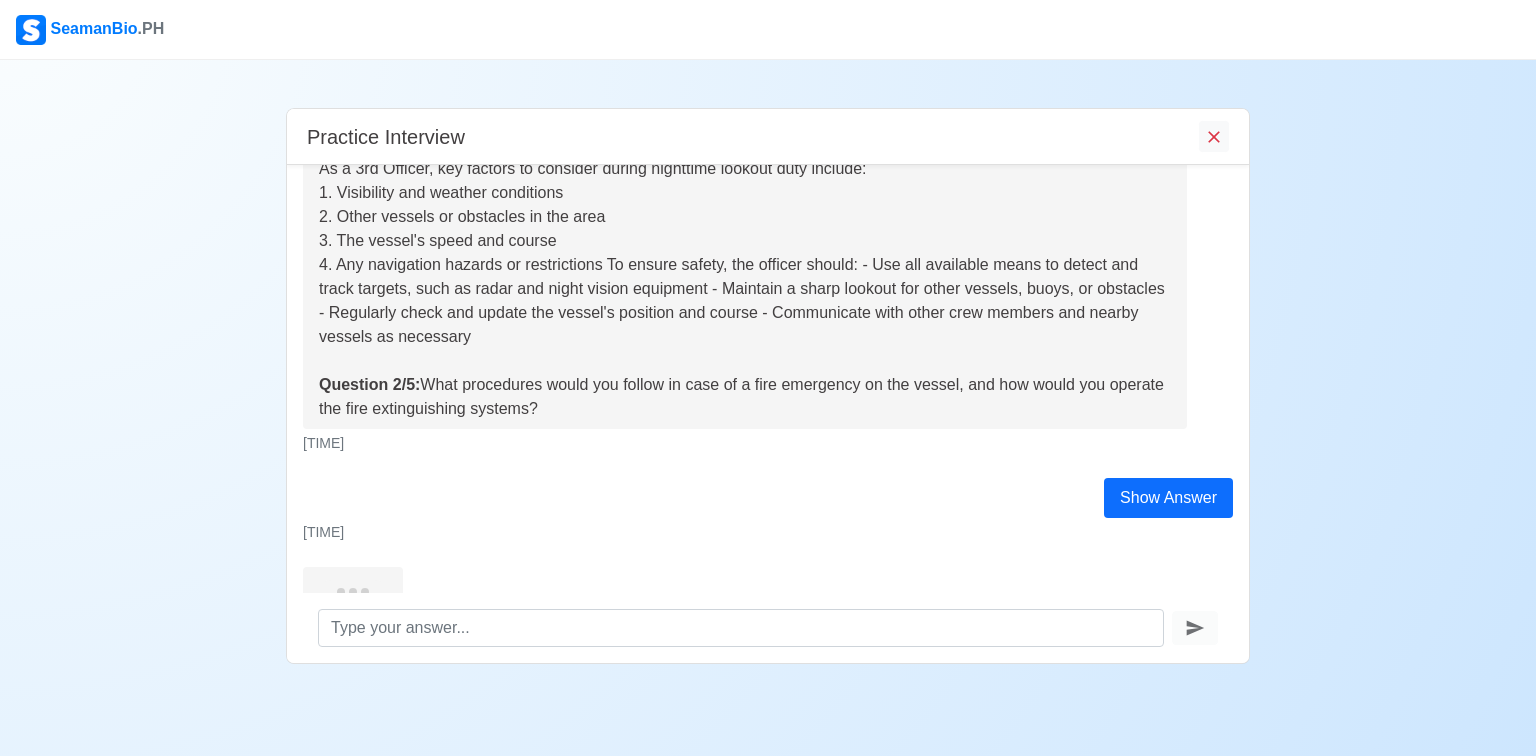 scroll, scrollTop: 402, scrollLeft: 0, axis: vertical 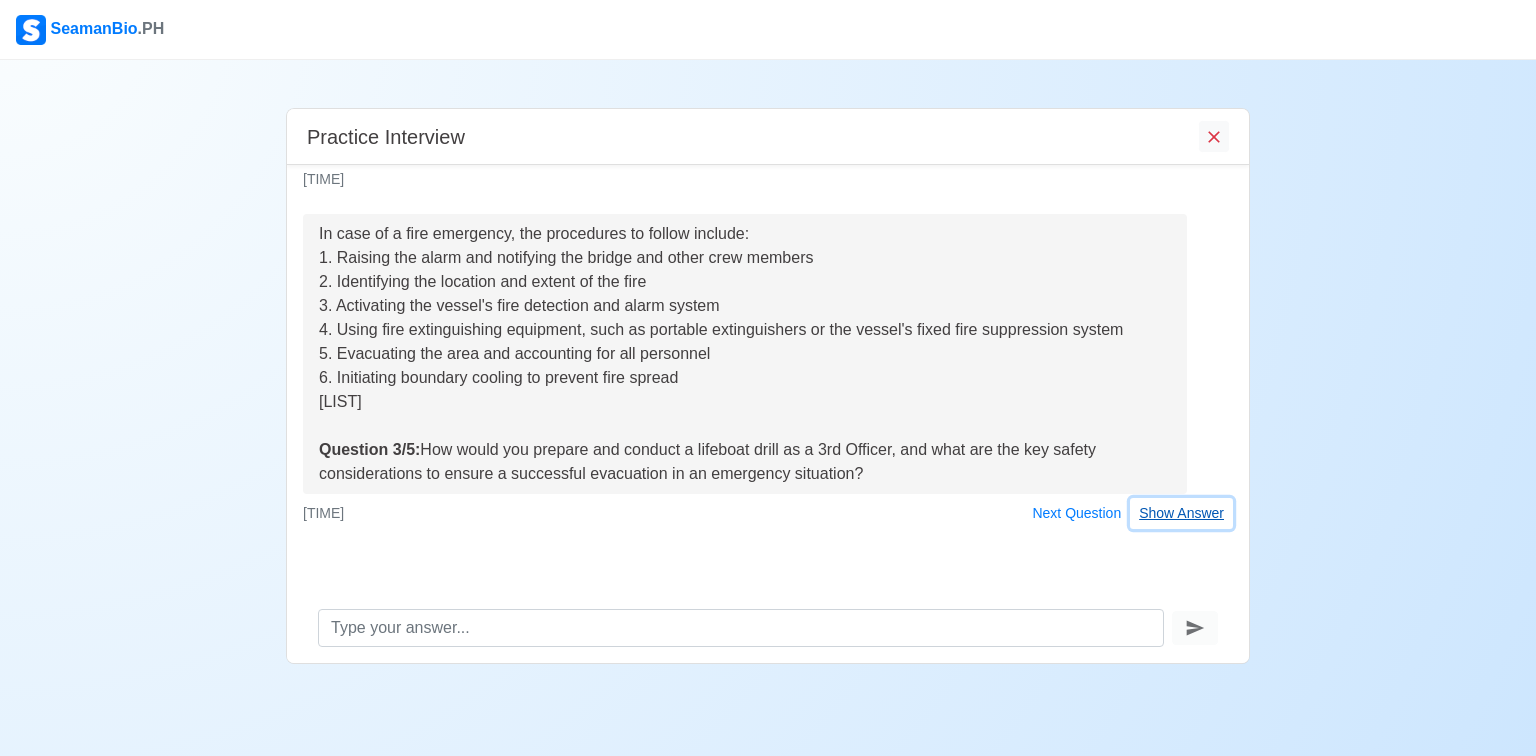 click on "Show Answer" at bounding box center (1181, 513) 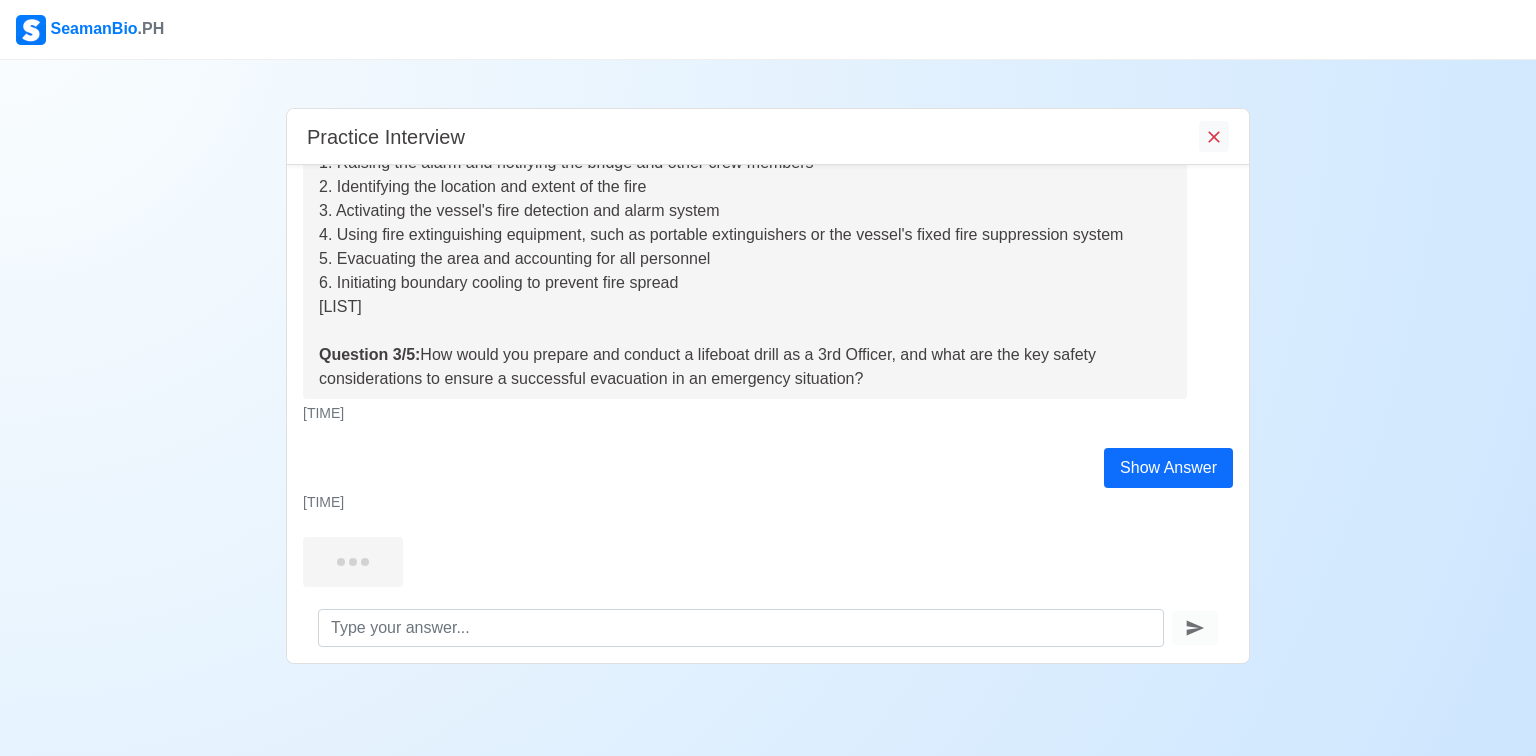 scroll, scrollTop: 916, scrollLeft: 0, axis: vertical 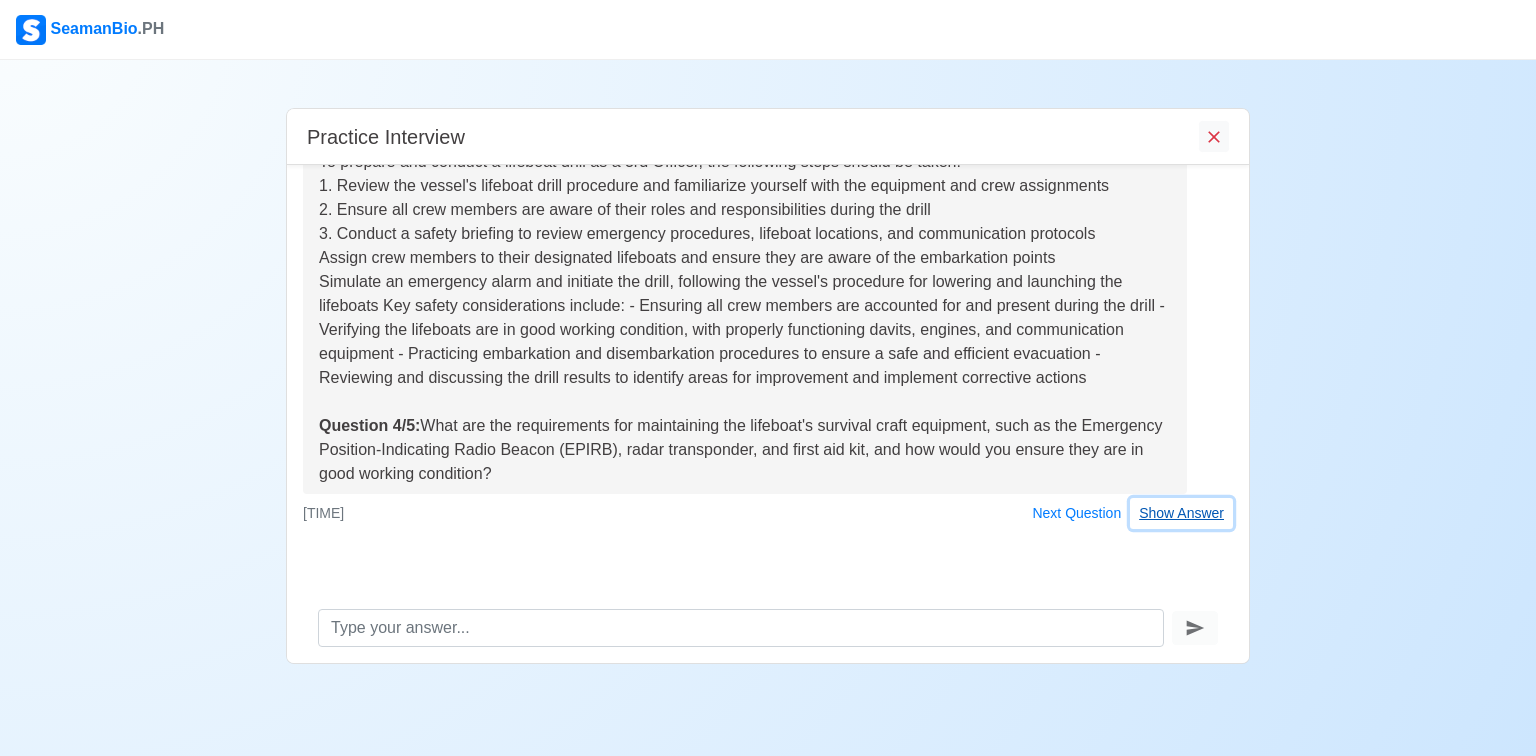 click on "Show Answer" at bounding box center [1181, 513] 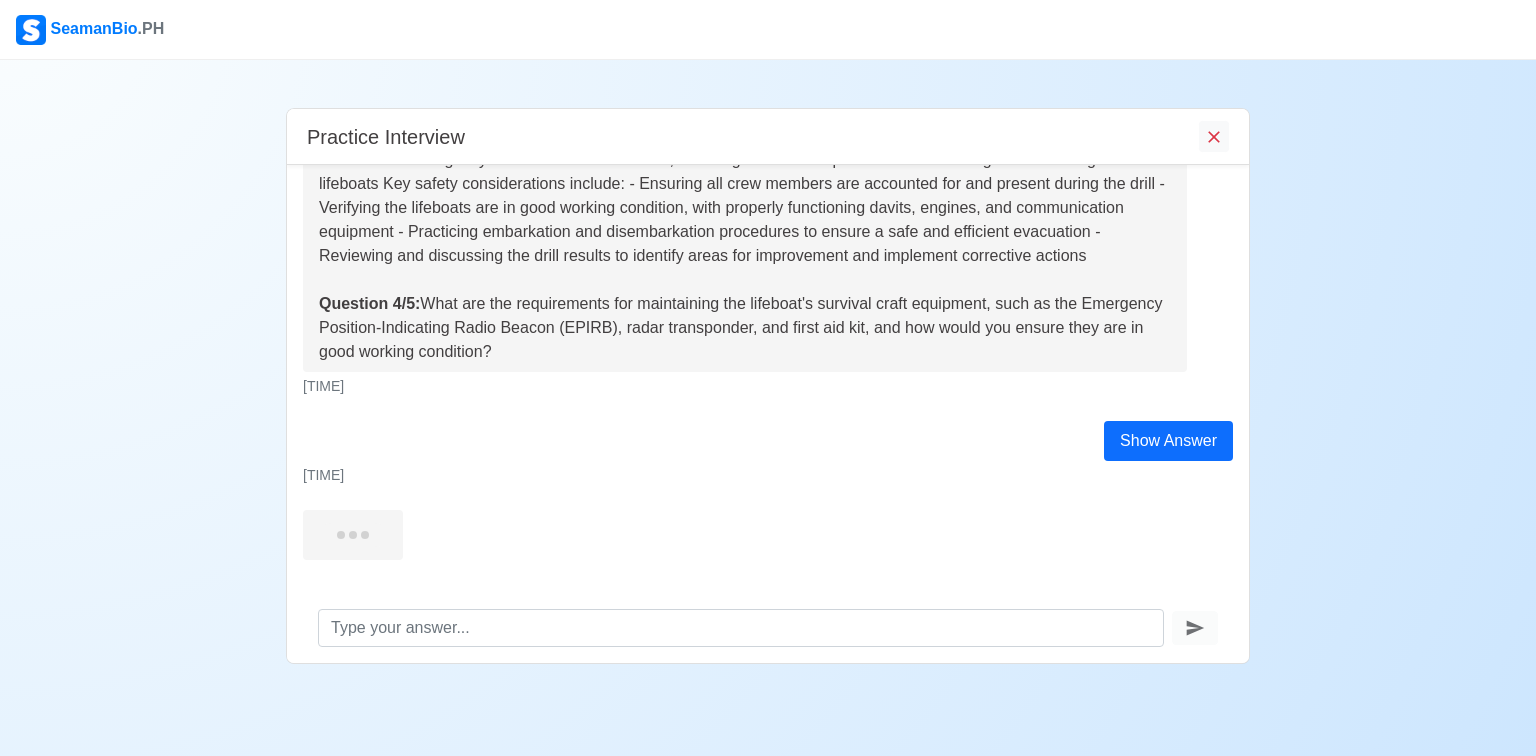 scroll, scrollTop: 1406, scrollLeft: 0, axis: vertical 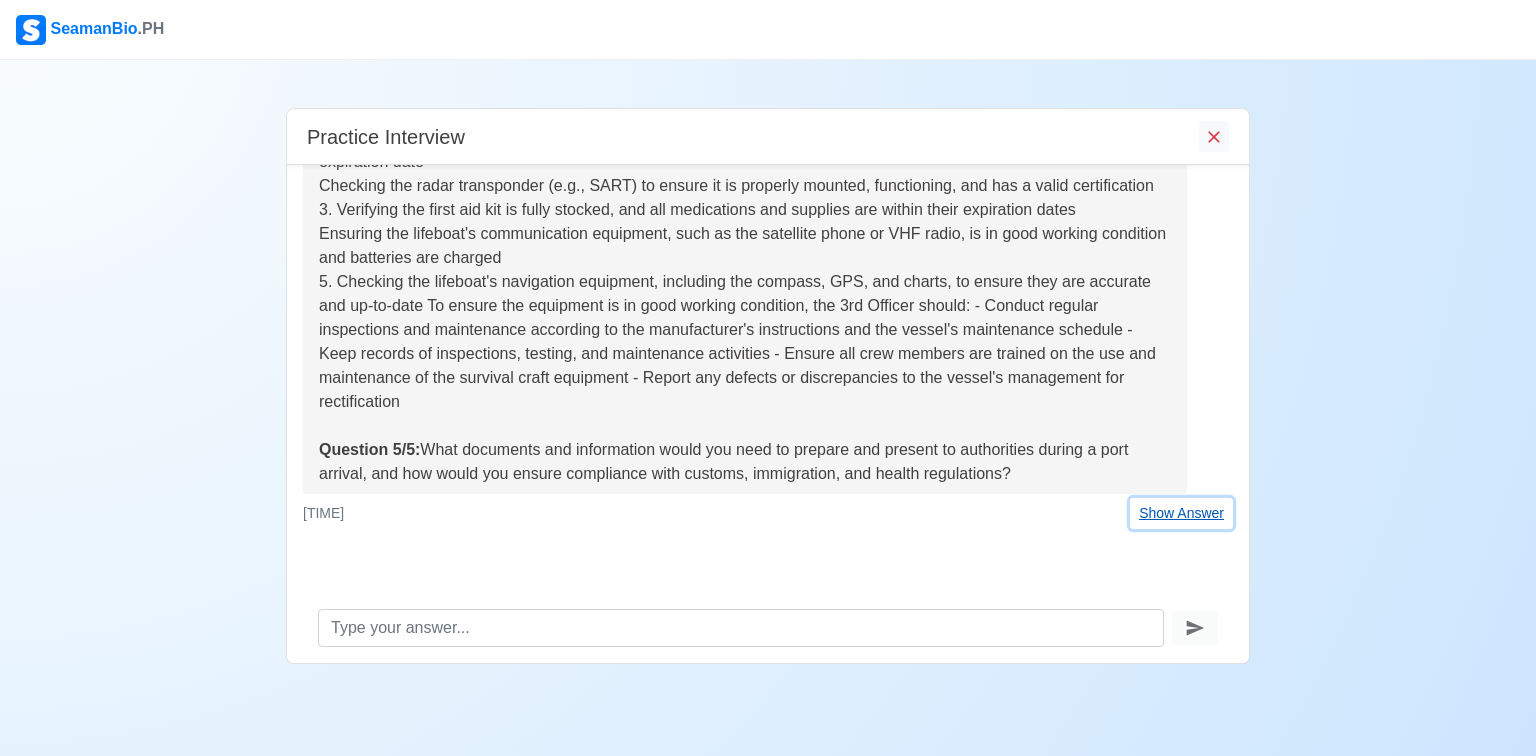 click on "Show Answer" at bounding box center (1181, 513) 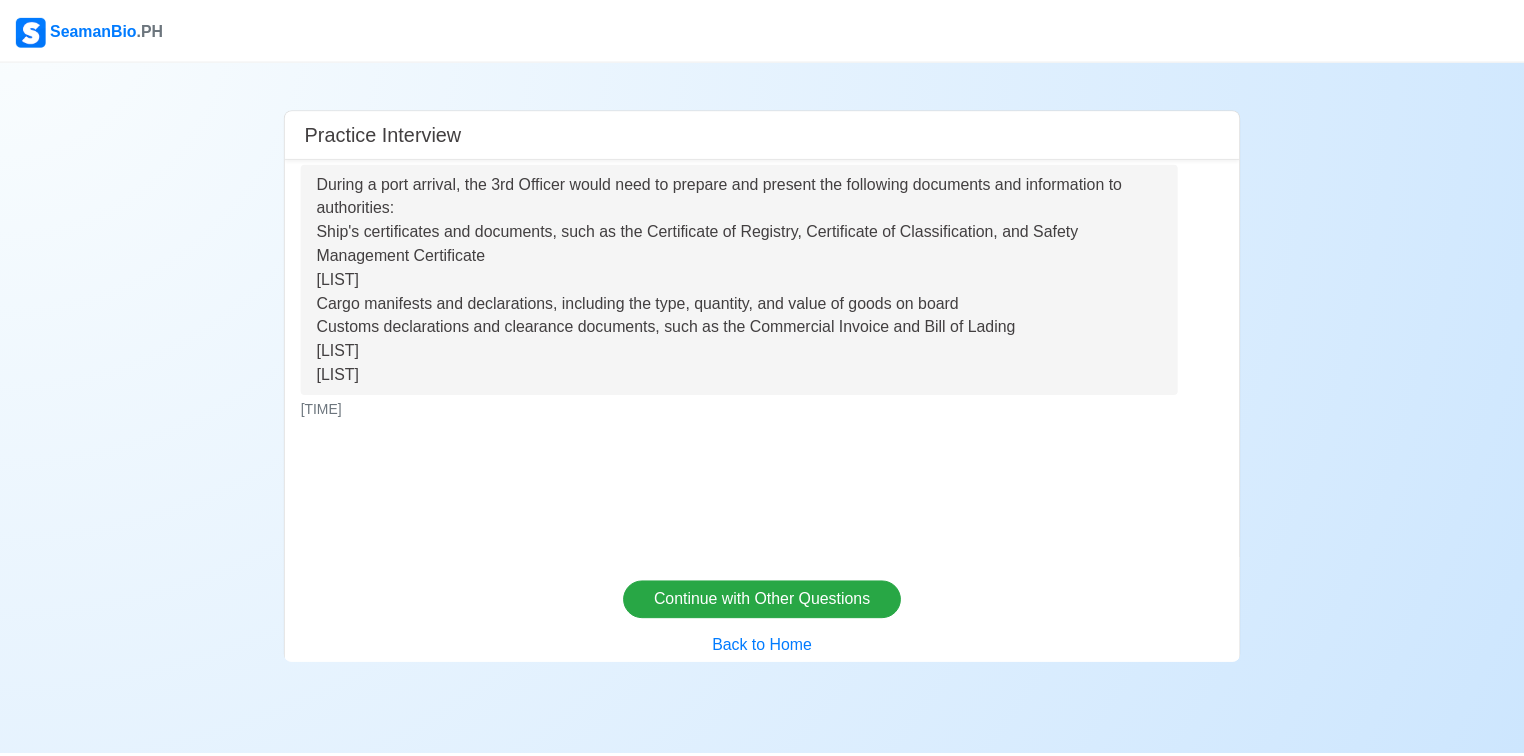 scroll, scrollTop: 2484, scrollLeft: 0, axis: vertical 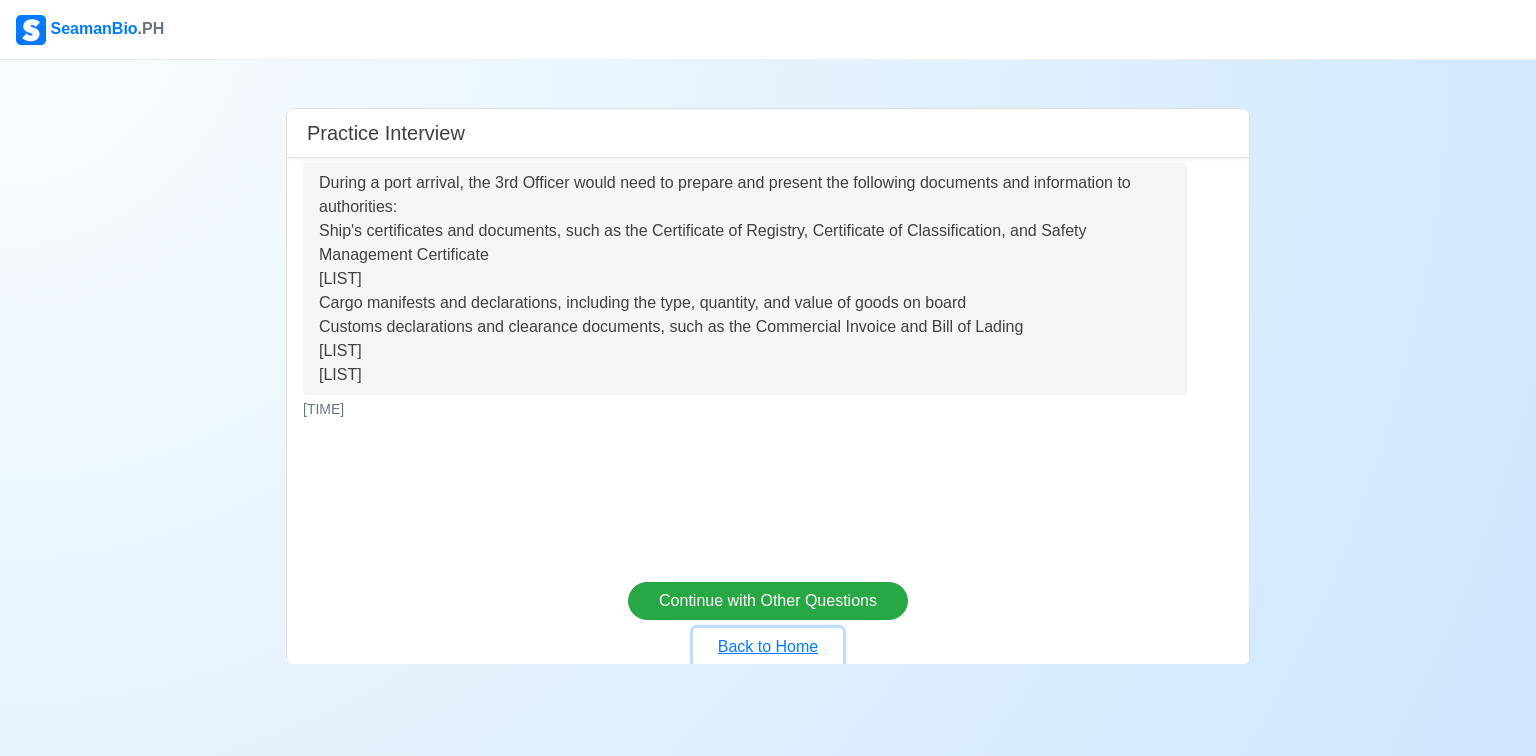 click on "Back to Home" at bounding box center (768, 647) 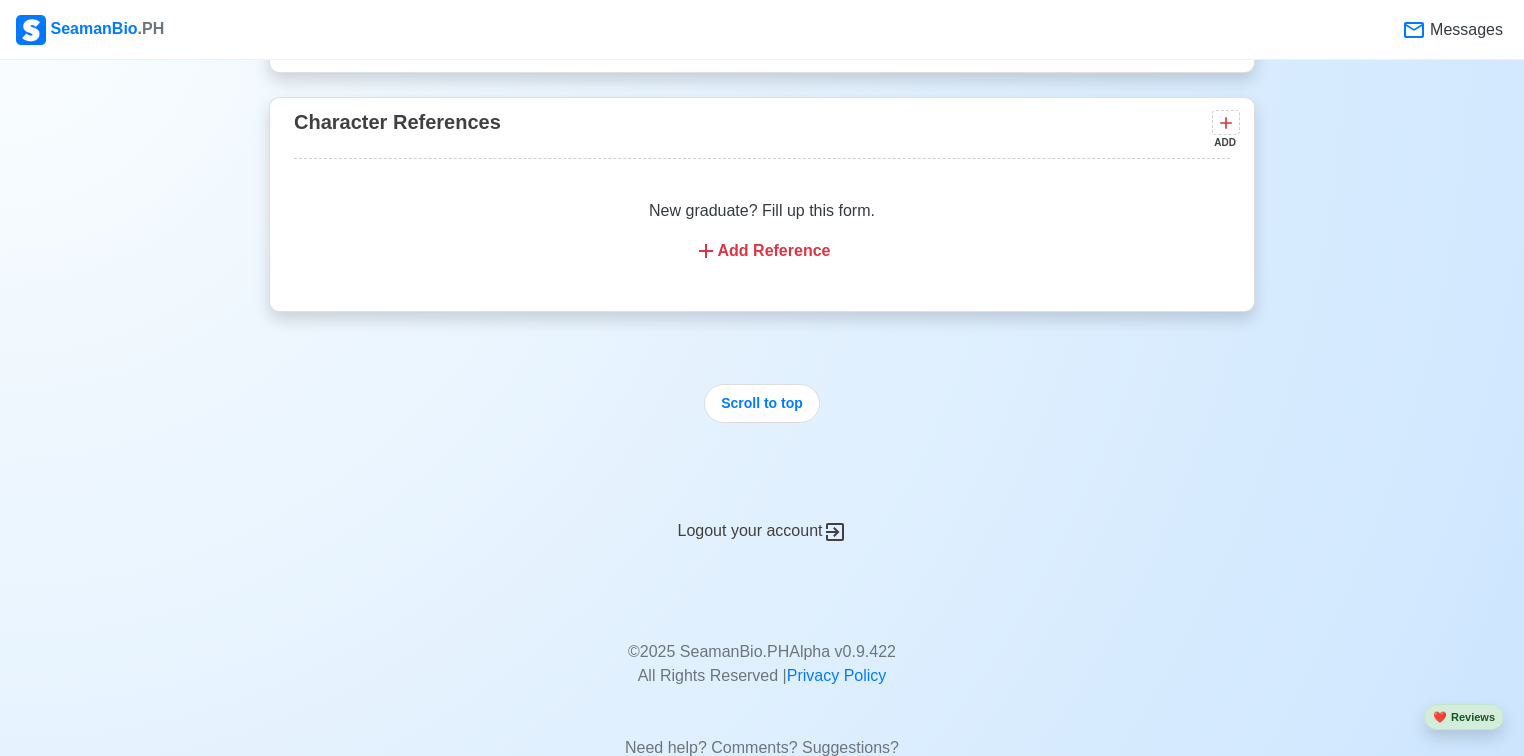 scroll, scrollTop: 3292, scrollLeft: 0, axis: vertical 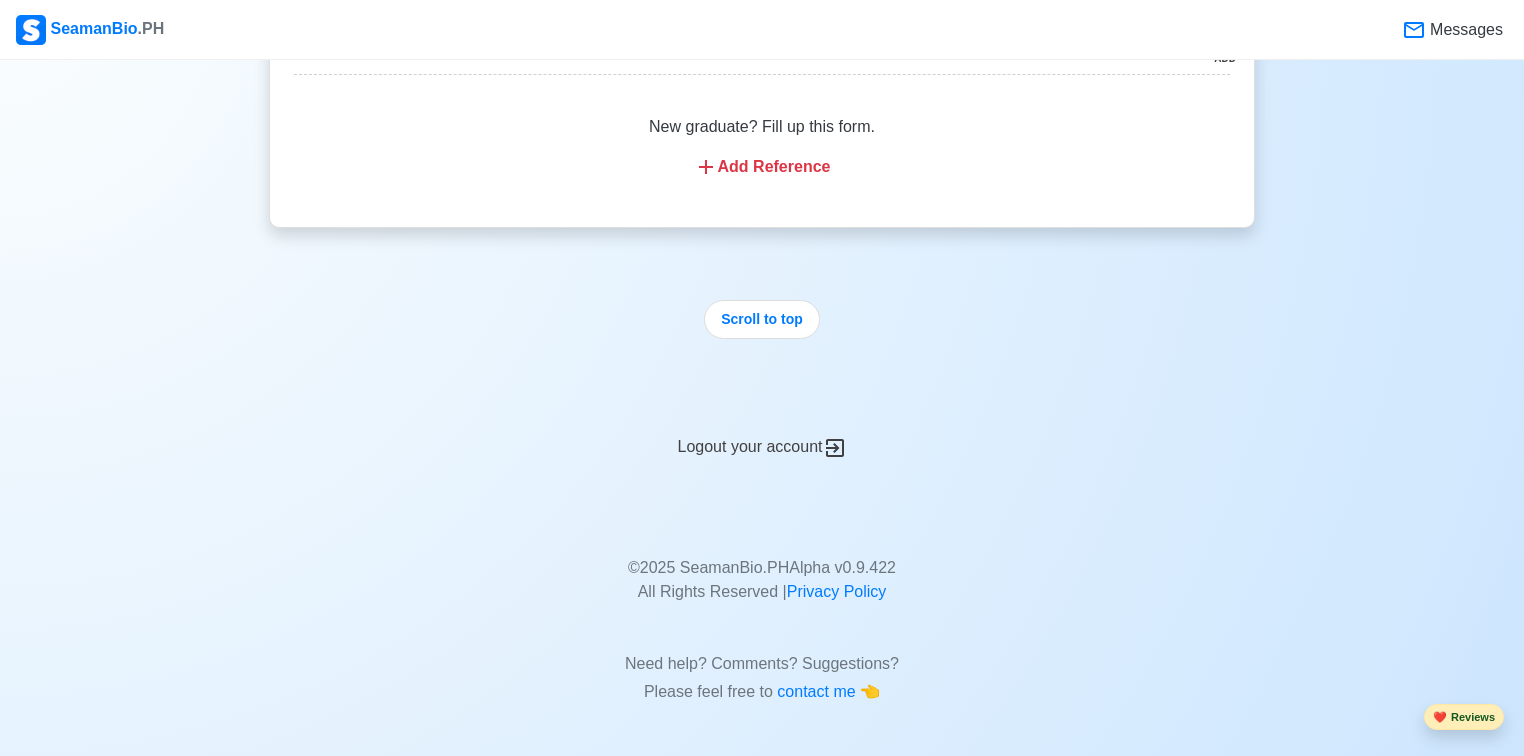 click on "❤️ Reviews" at bounding box center [1464, 717] 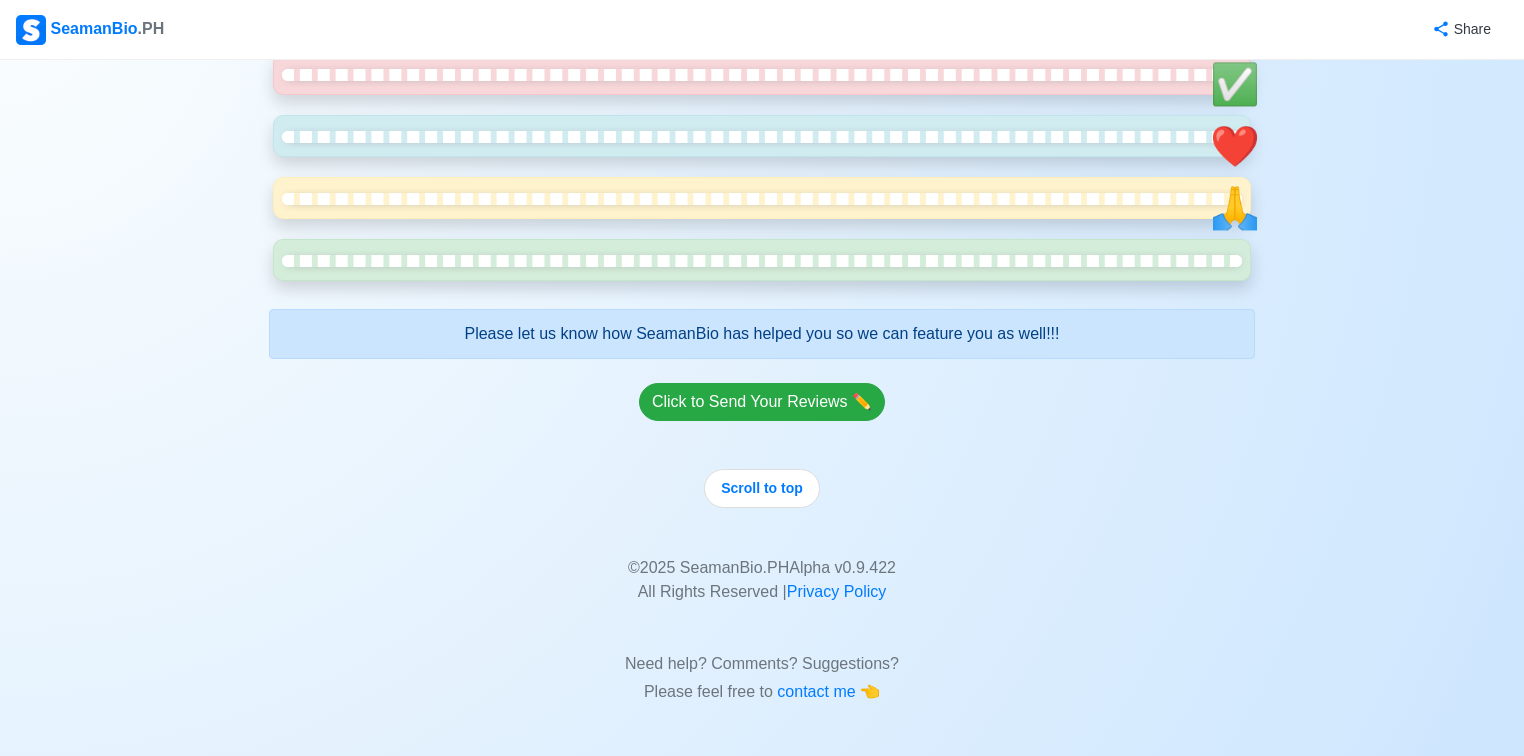 scroll, scrollTop: 10320, scrollLeft: 0, axis: vertical 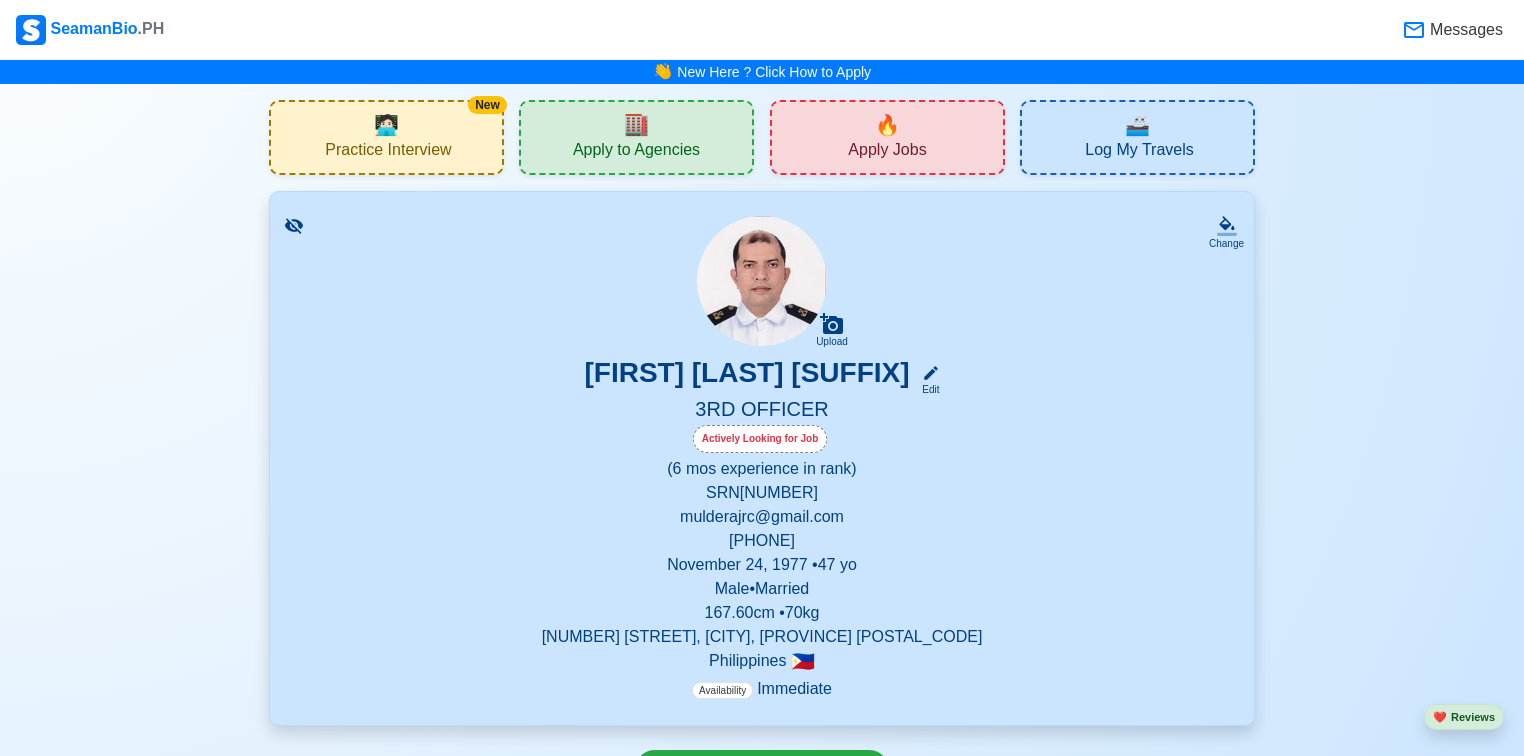 click on "Apply to Agencies" at bounding box center [636, 152] 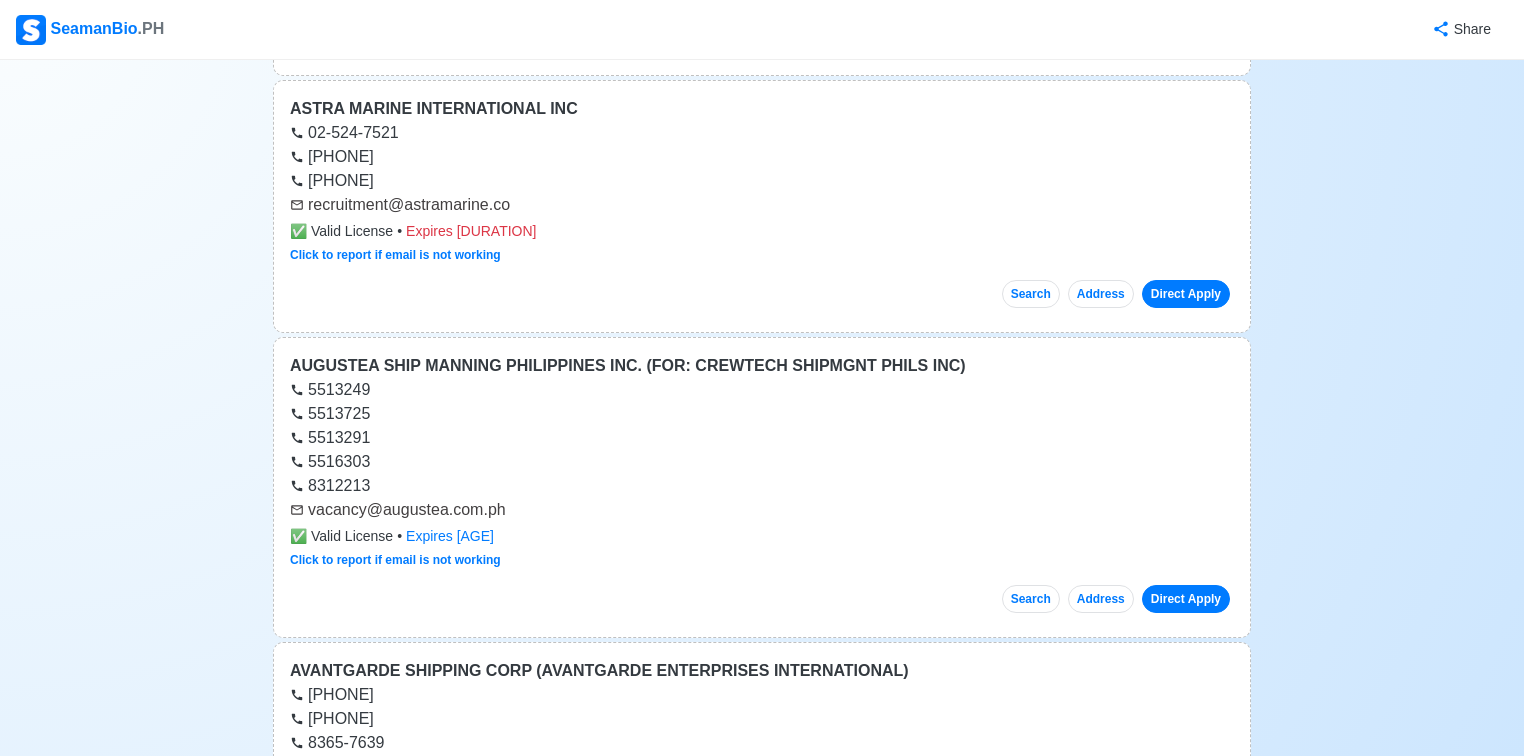 scroll, scrollTop: 960, scrollLeft: 0, axis: vertical 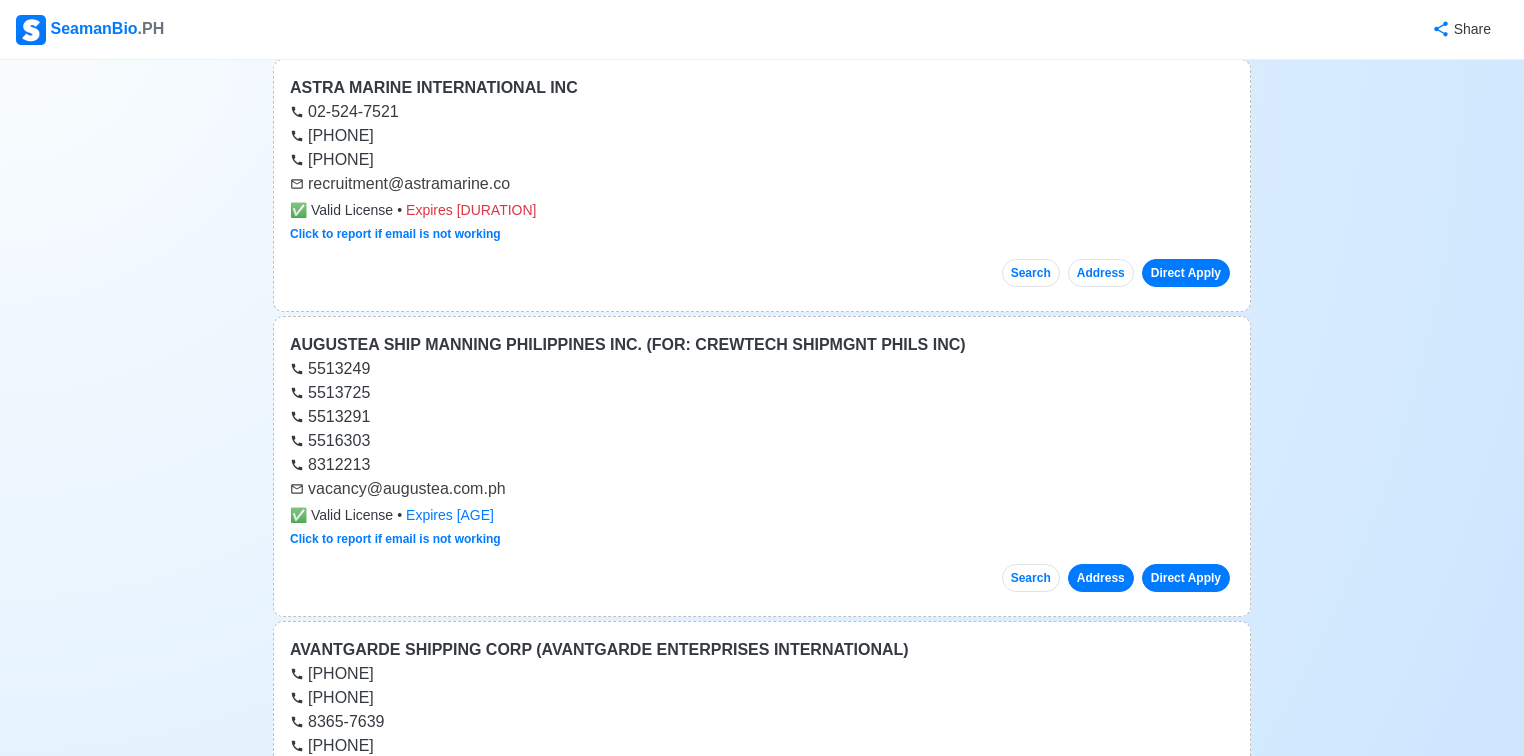 click on "Address" at bounding box center (1101, 578) 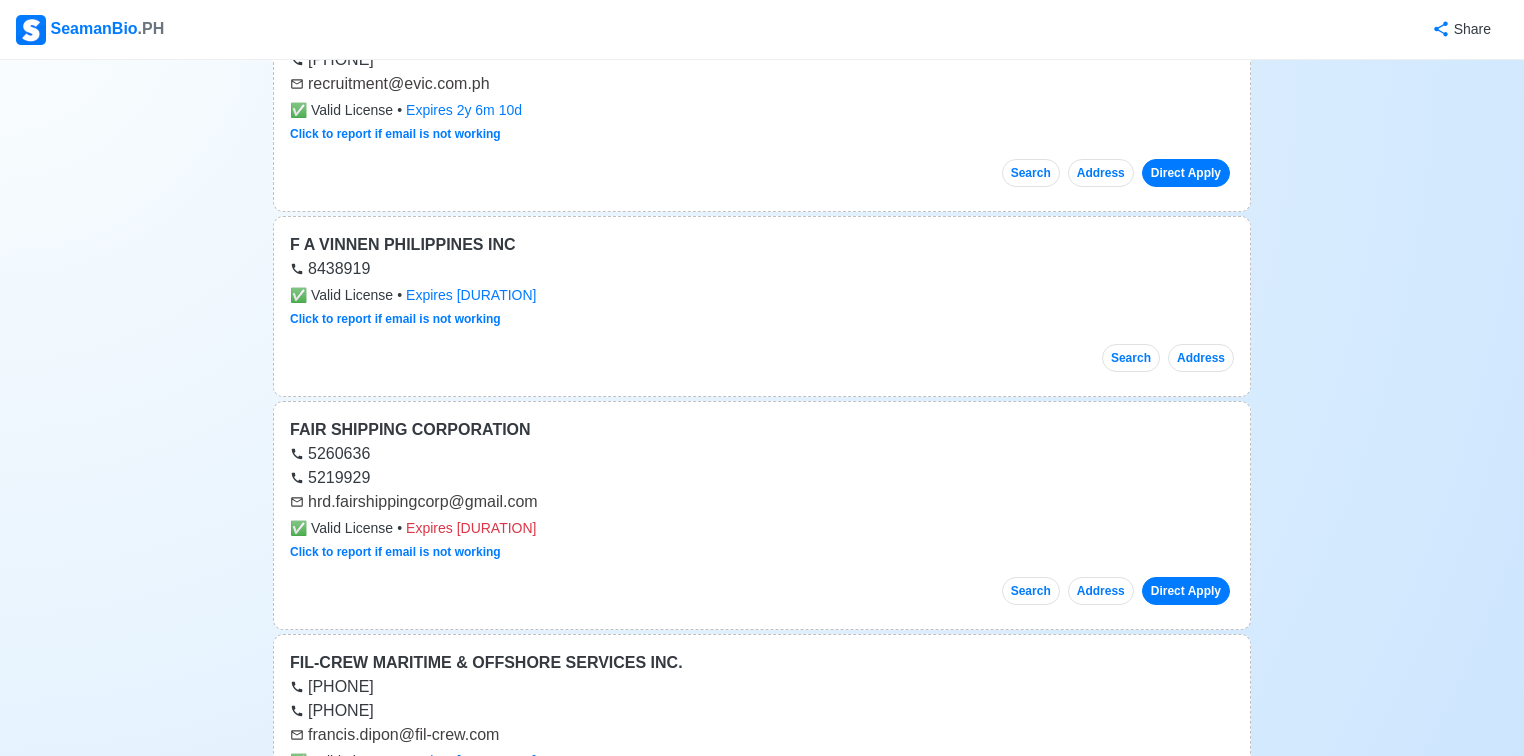 scroll, scrollTop: 16960, scrollLeft: 0, axis: vertical 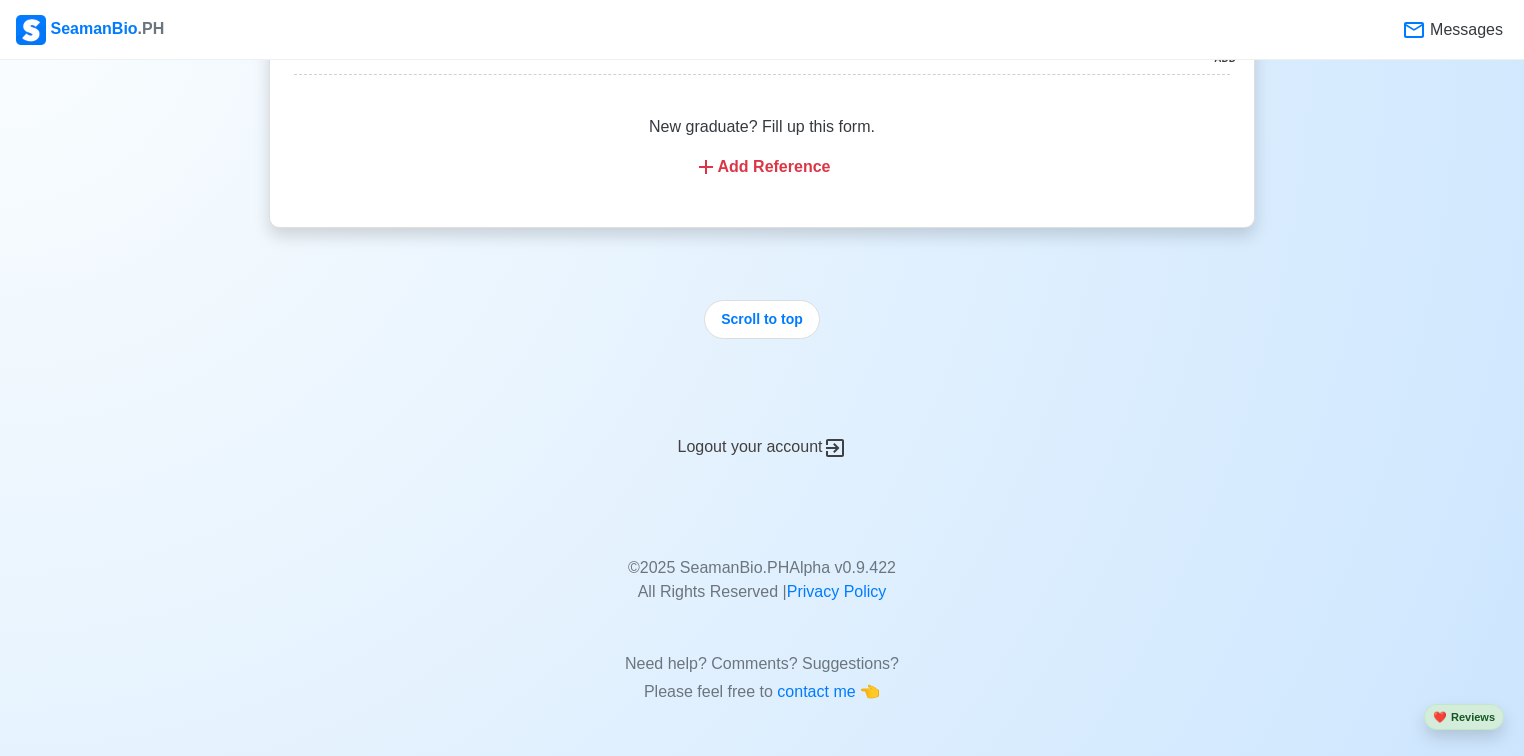 click on "Logout your account" at bounding box center [762, 435] 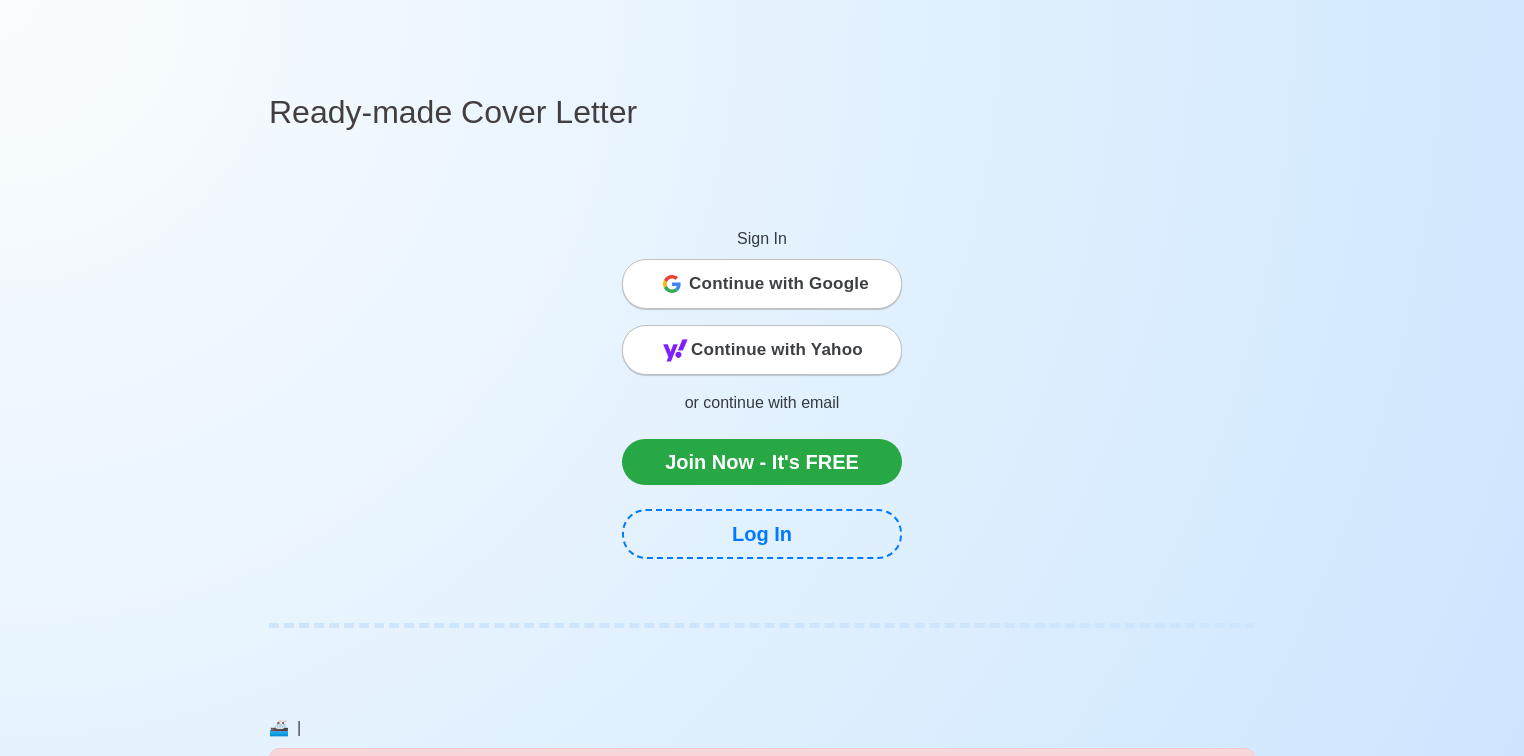 scroll, scrollTop: 0, scrollLeft: 0, axis: both 